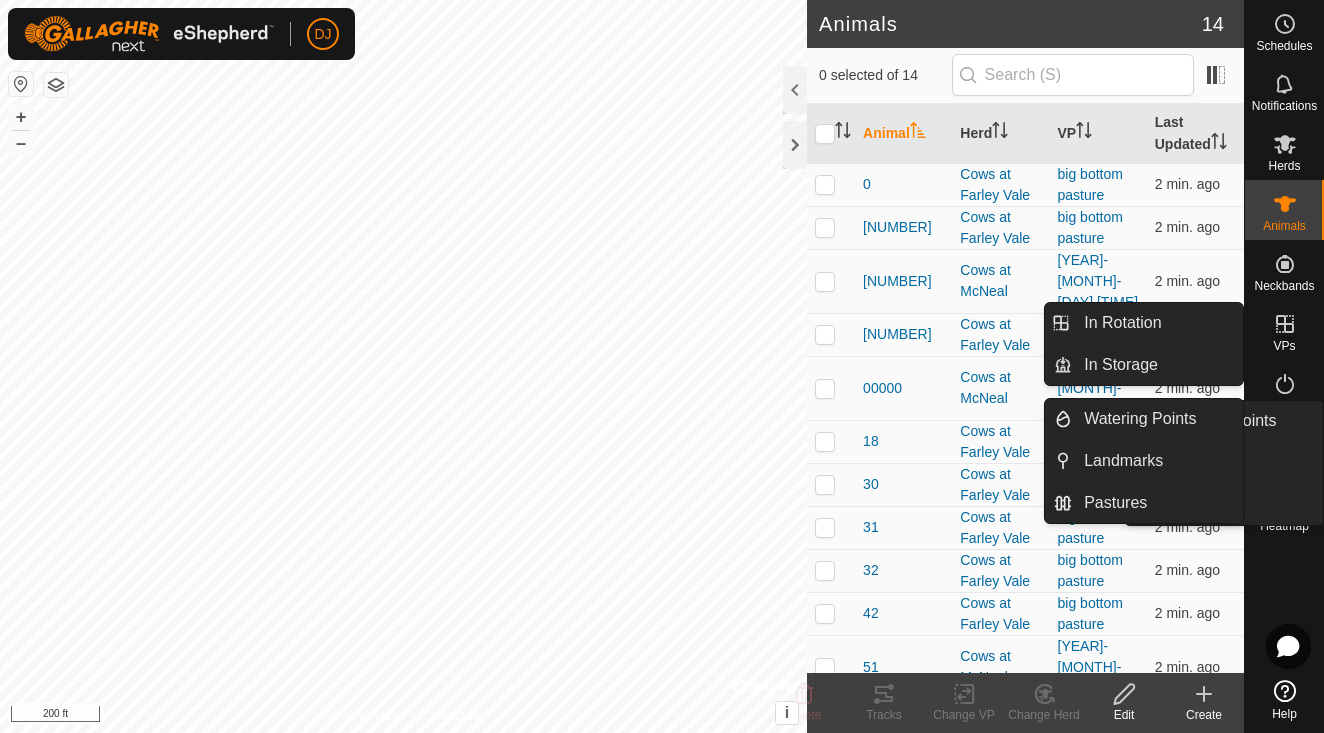 scroll, scrollTop: 0, scrollLeft: 0, axis: both 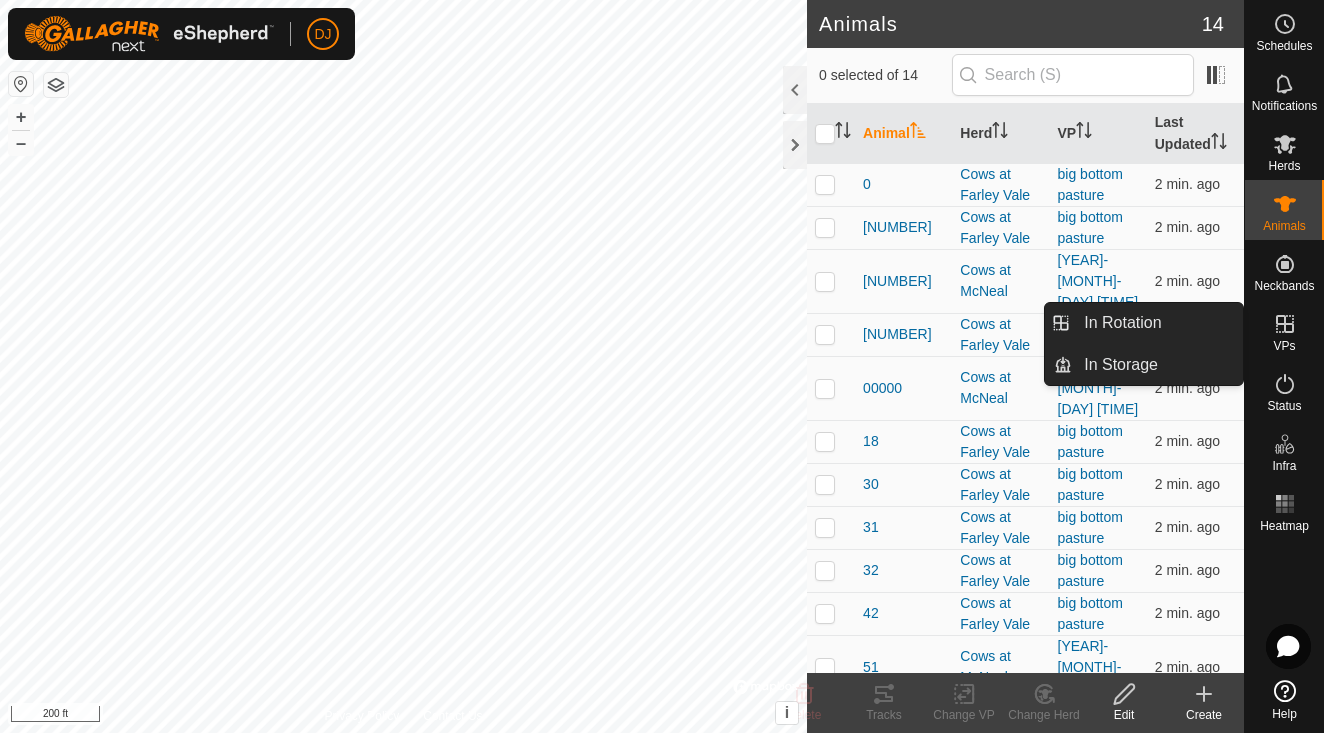 click on "VPs" at bounding box center (1284, 346) 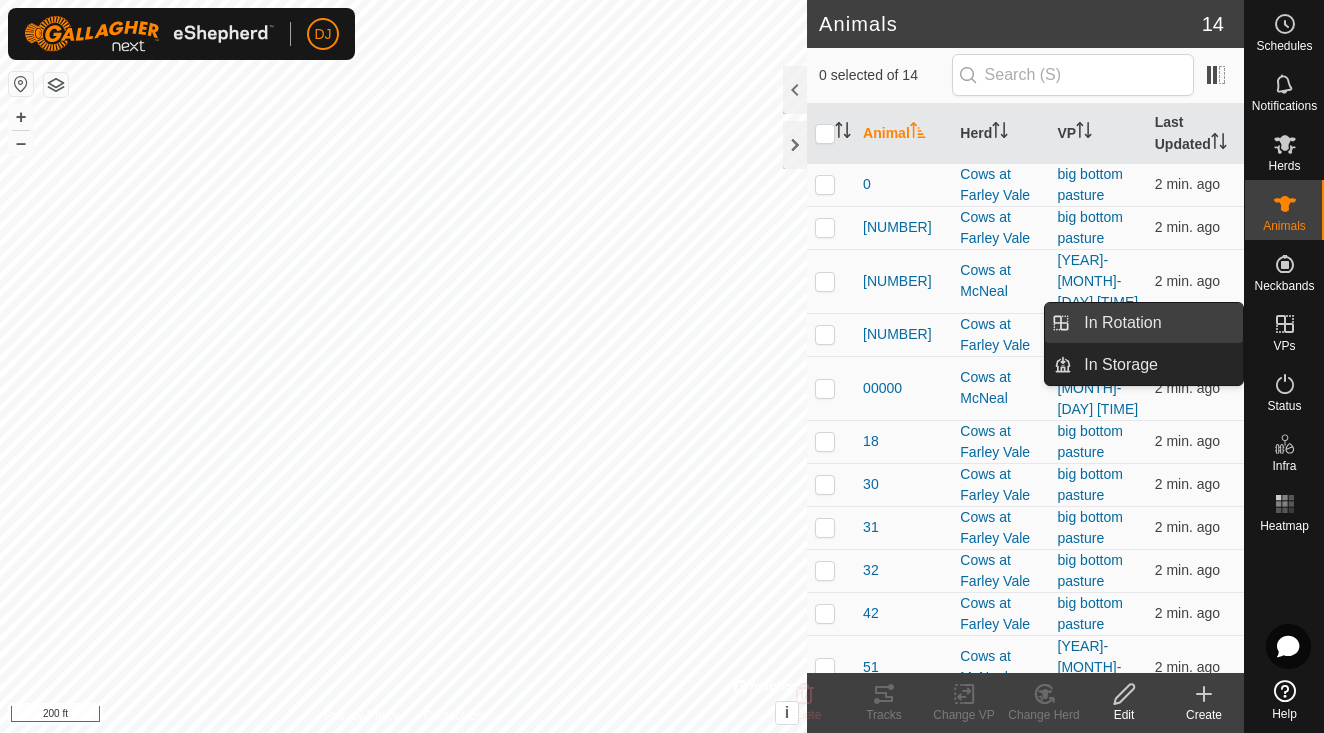 click on "In Rotation" at bounding box center [1157, 323] 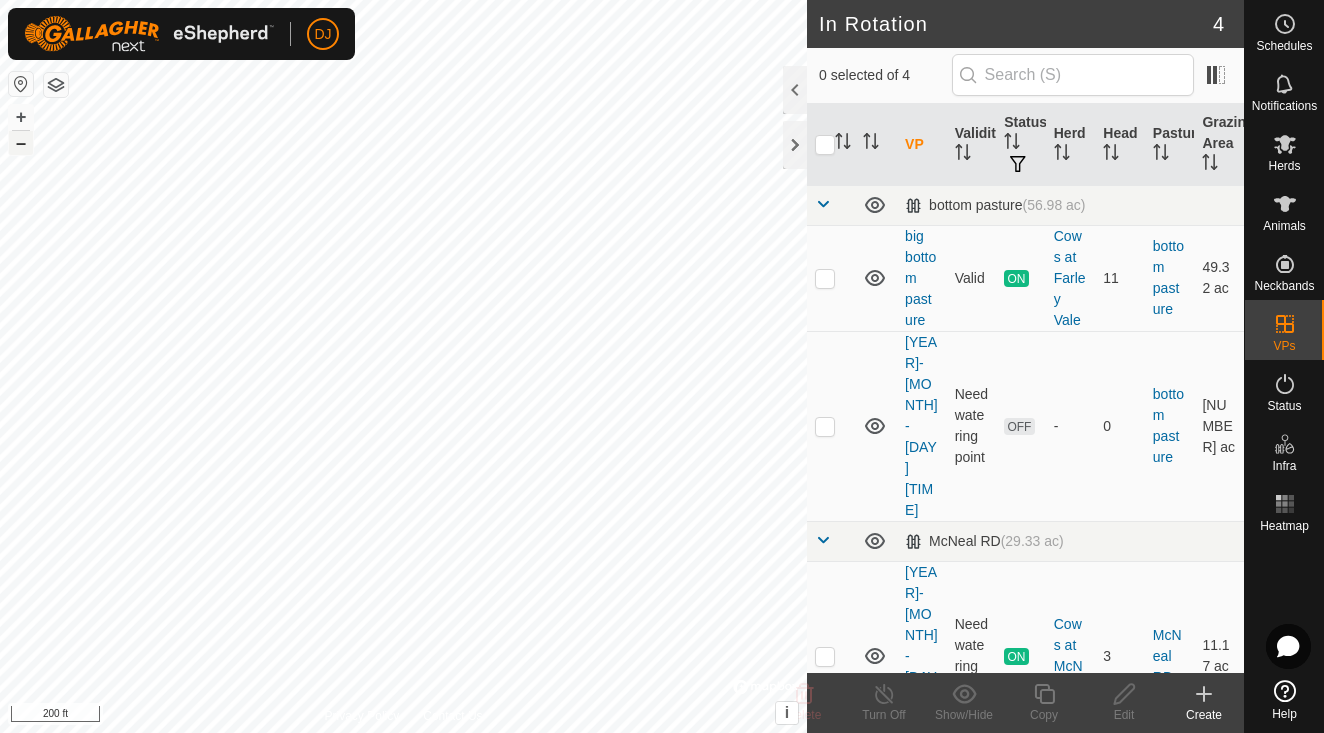 click on "–" at bounding box center (21, 143) 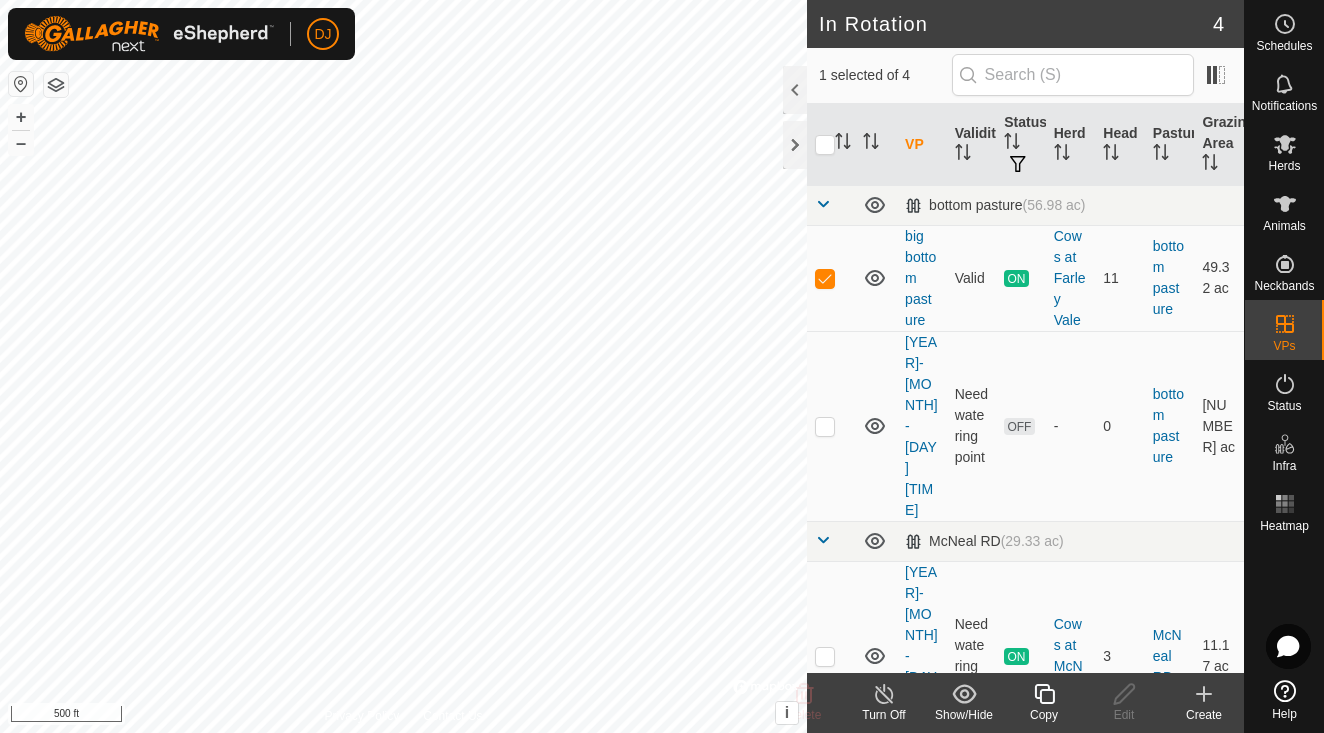 checkbox on "false" 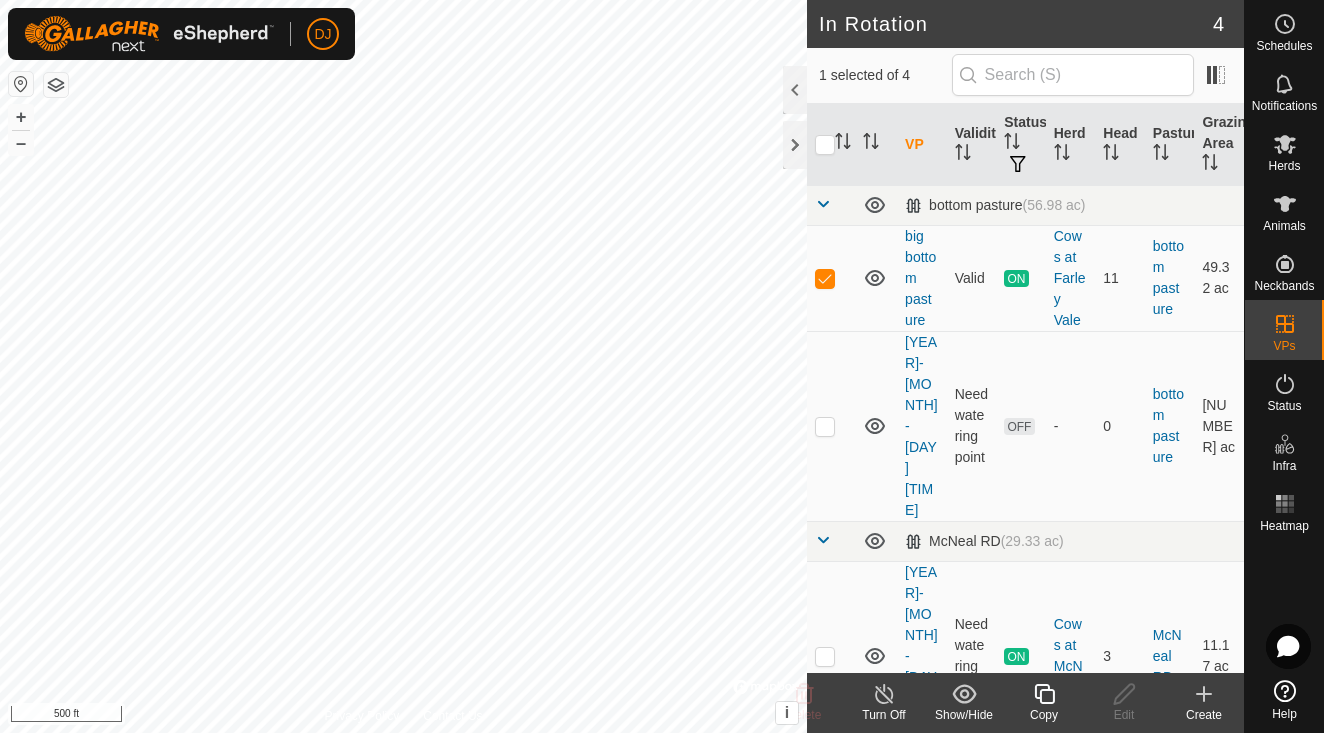 checkbox on "true" 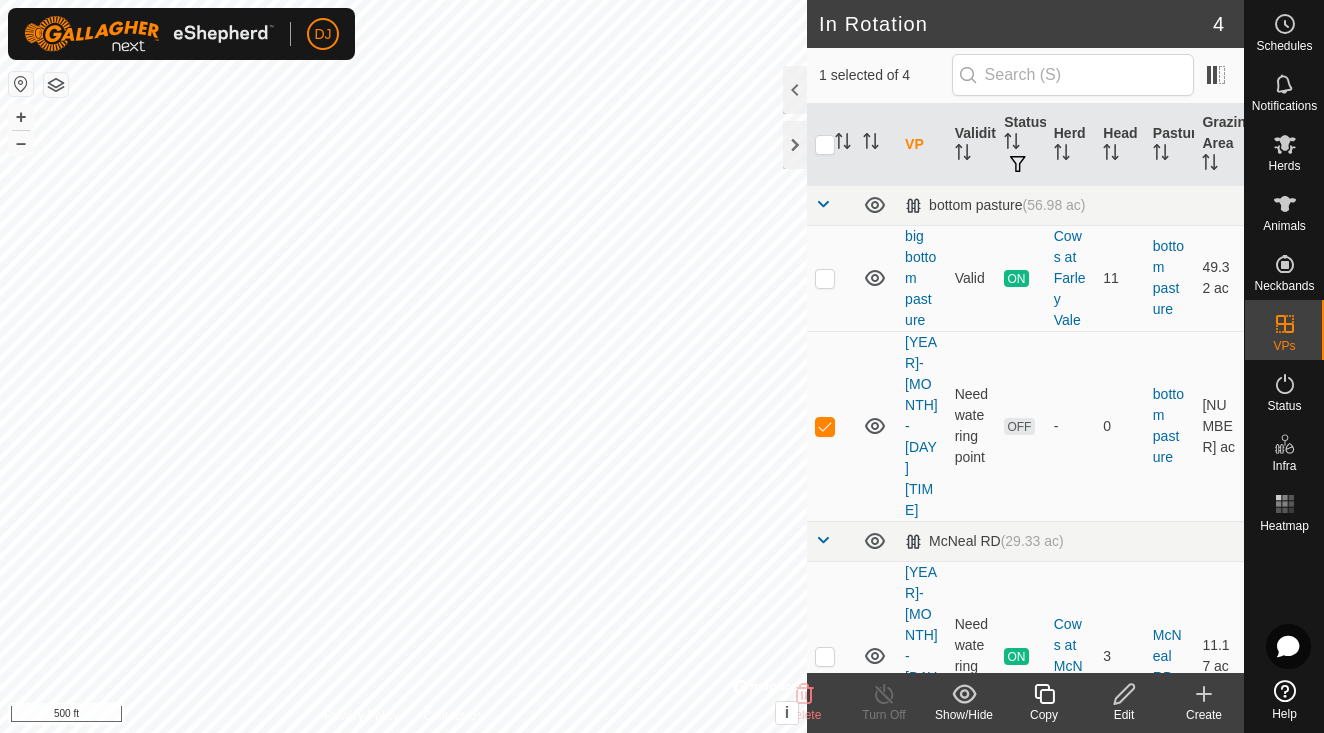 click 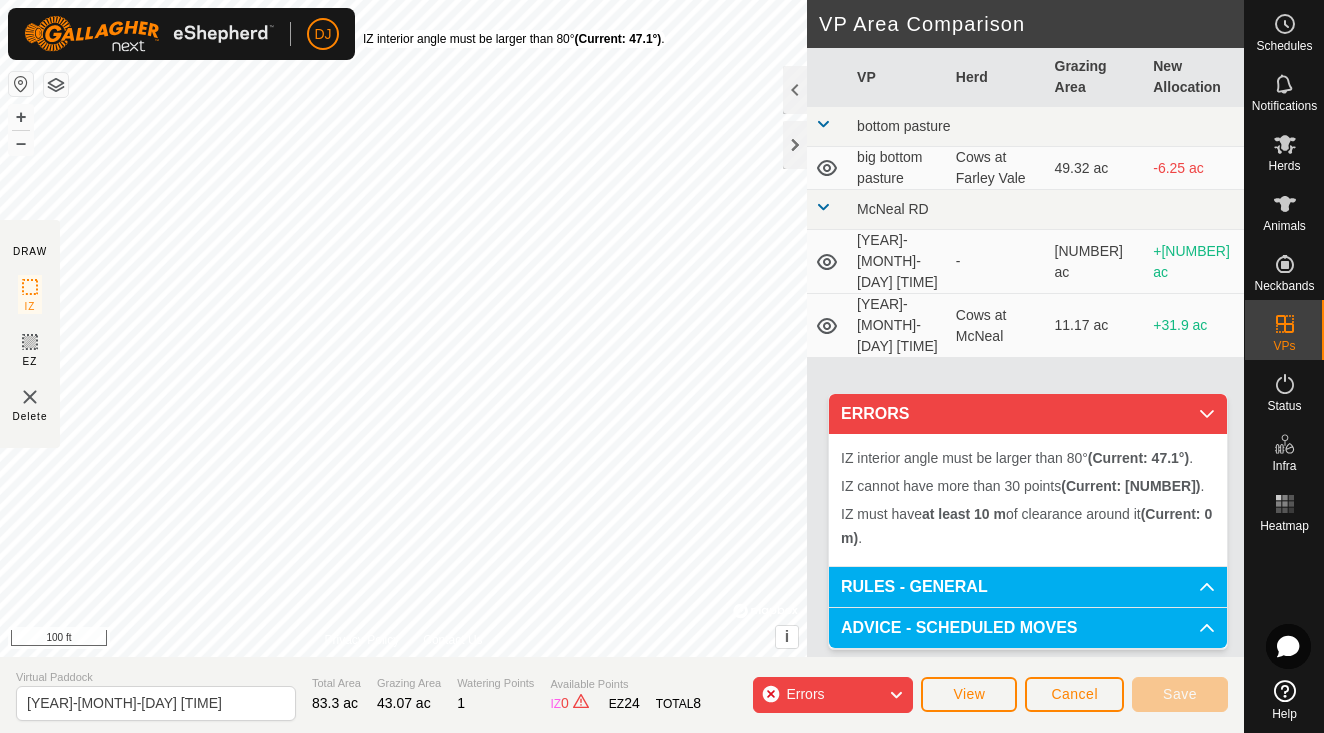 click on "IZ interior angle must be larger than 80°  (Current: [DEGREE]°) ." at bounding box center (514, 39) 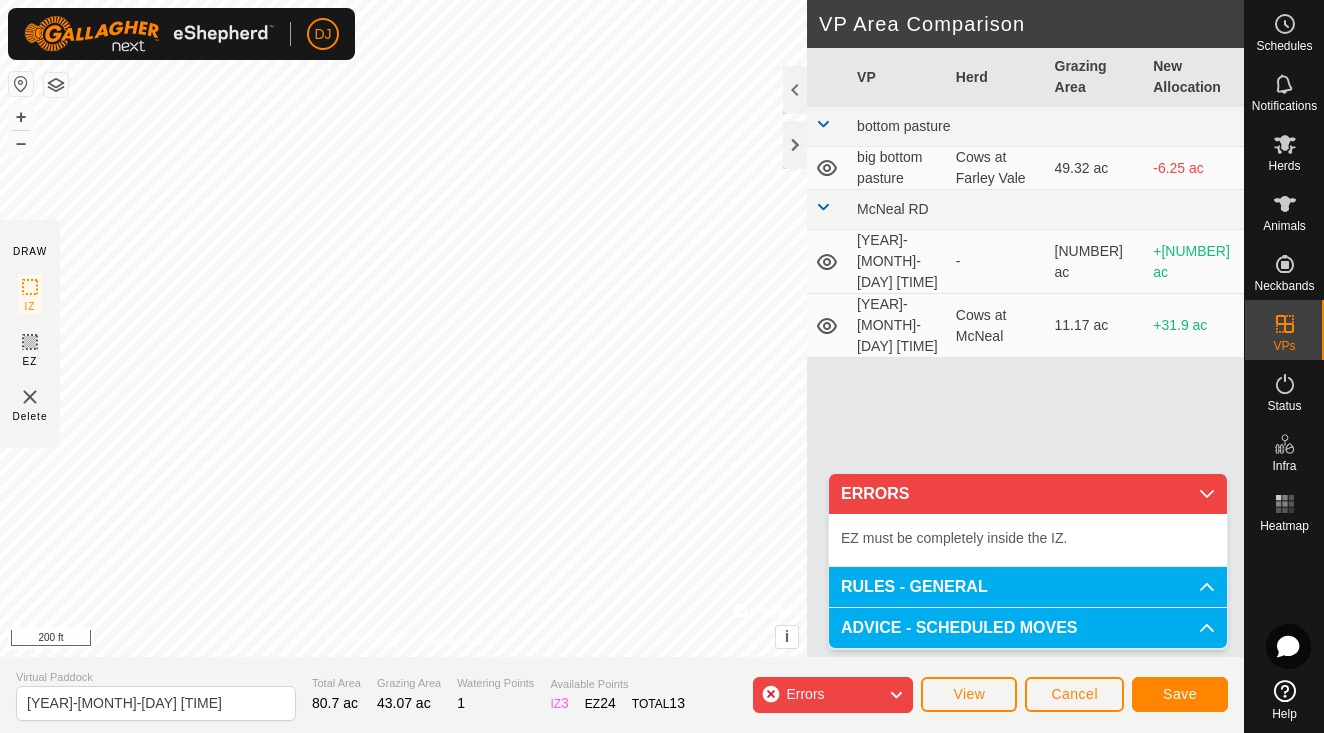 click on "Errors" 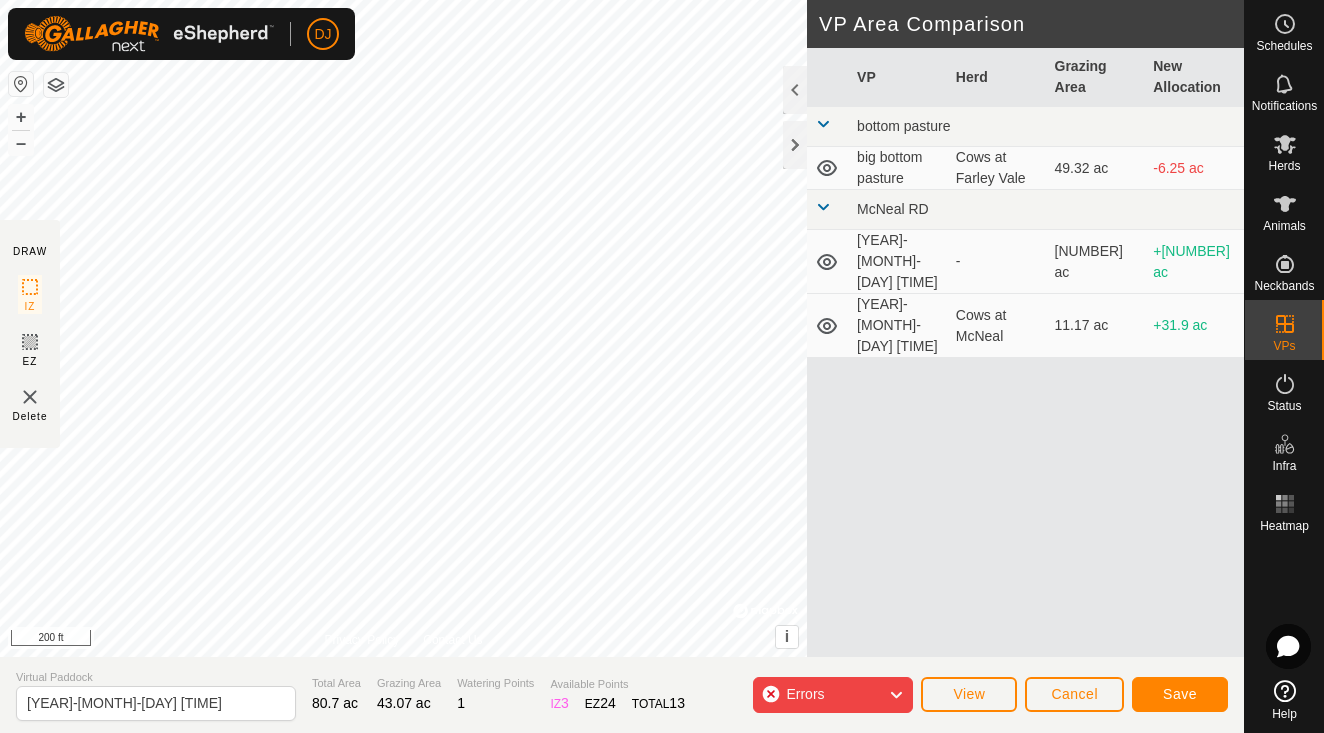 click on "Errors" 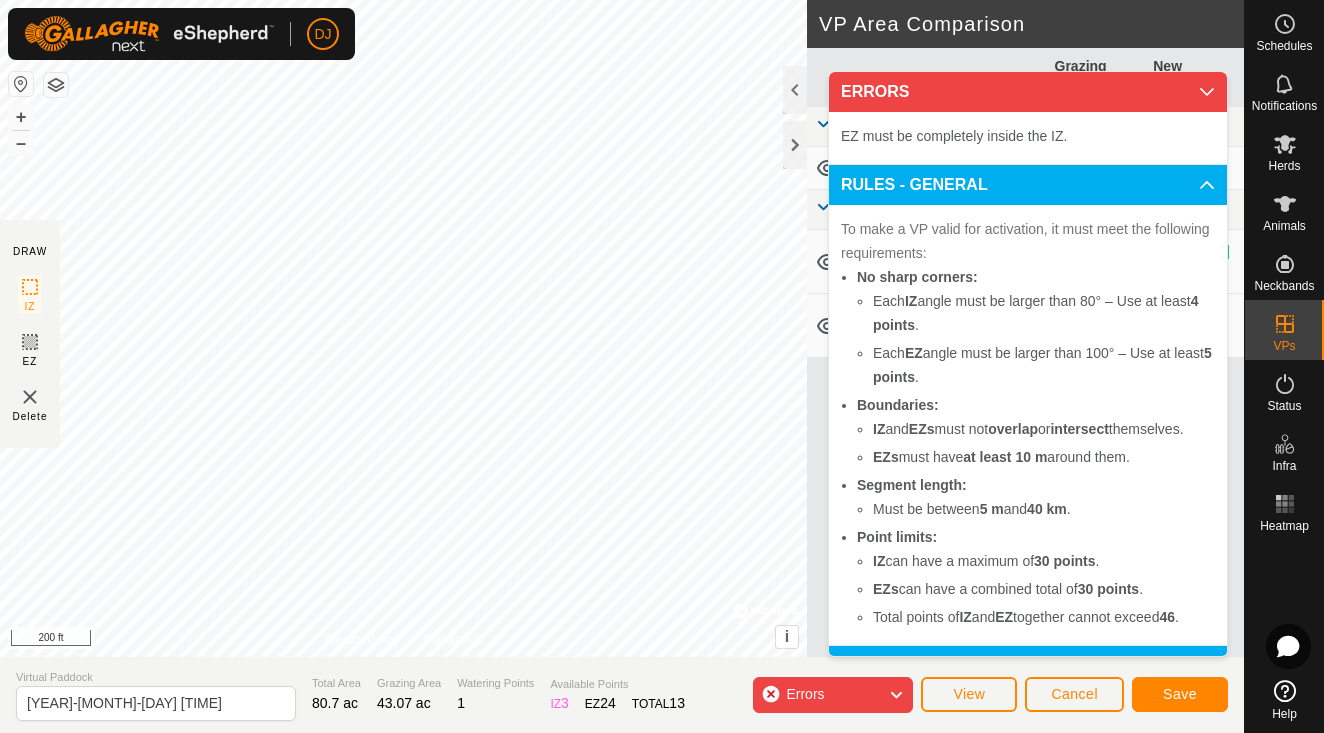 click on "Errors" 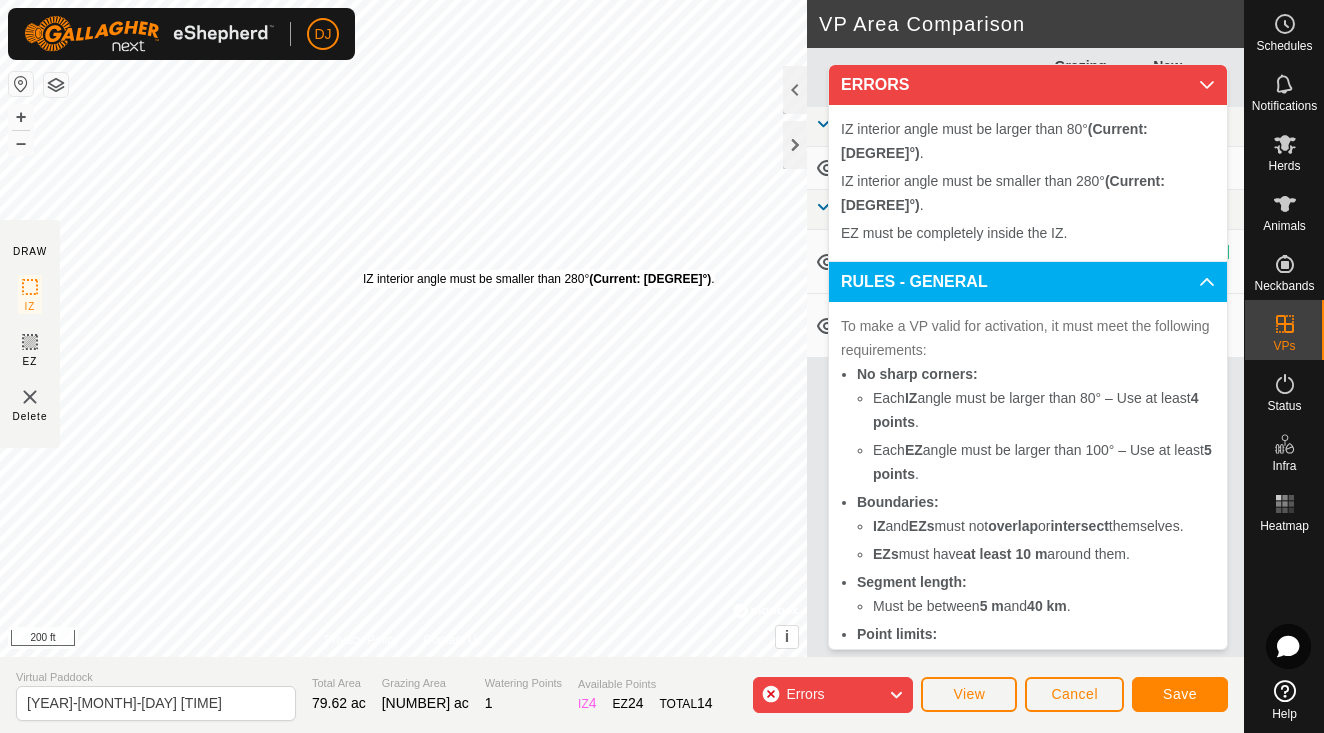 click on "IZ interior angle must be smaller than 280°  (Current: [DEGREE]°) ." at bounding box center [539, 279] 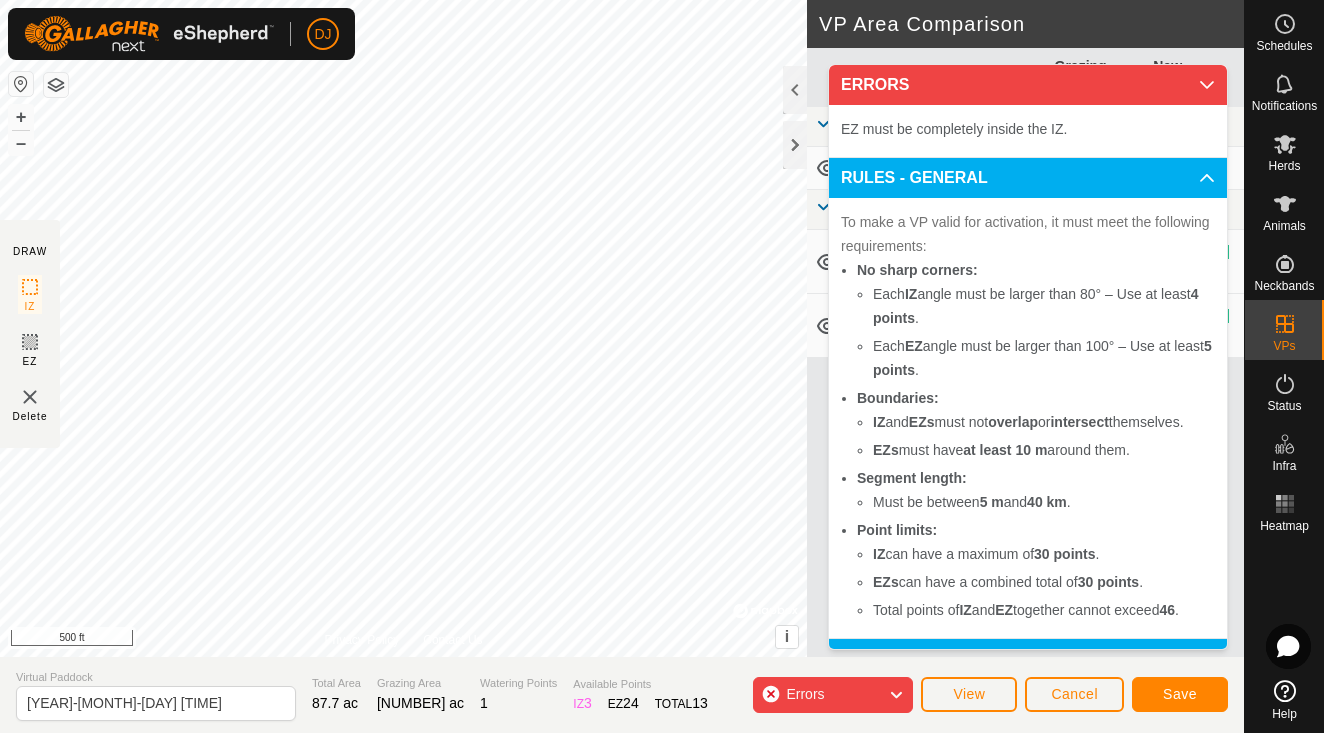 click on "Save" 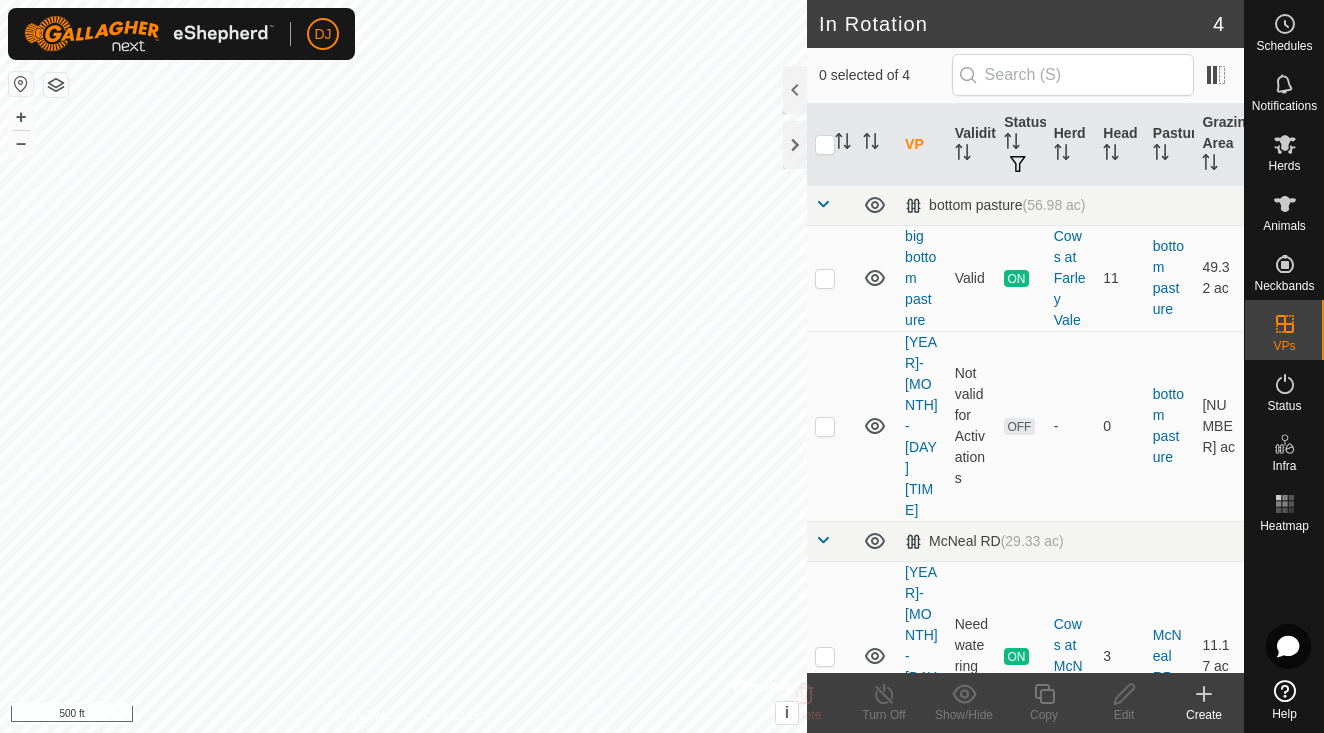 checkbox on "true" 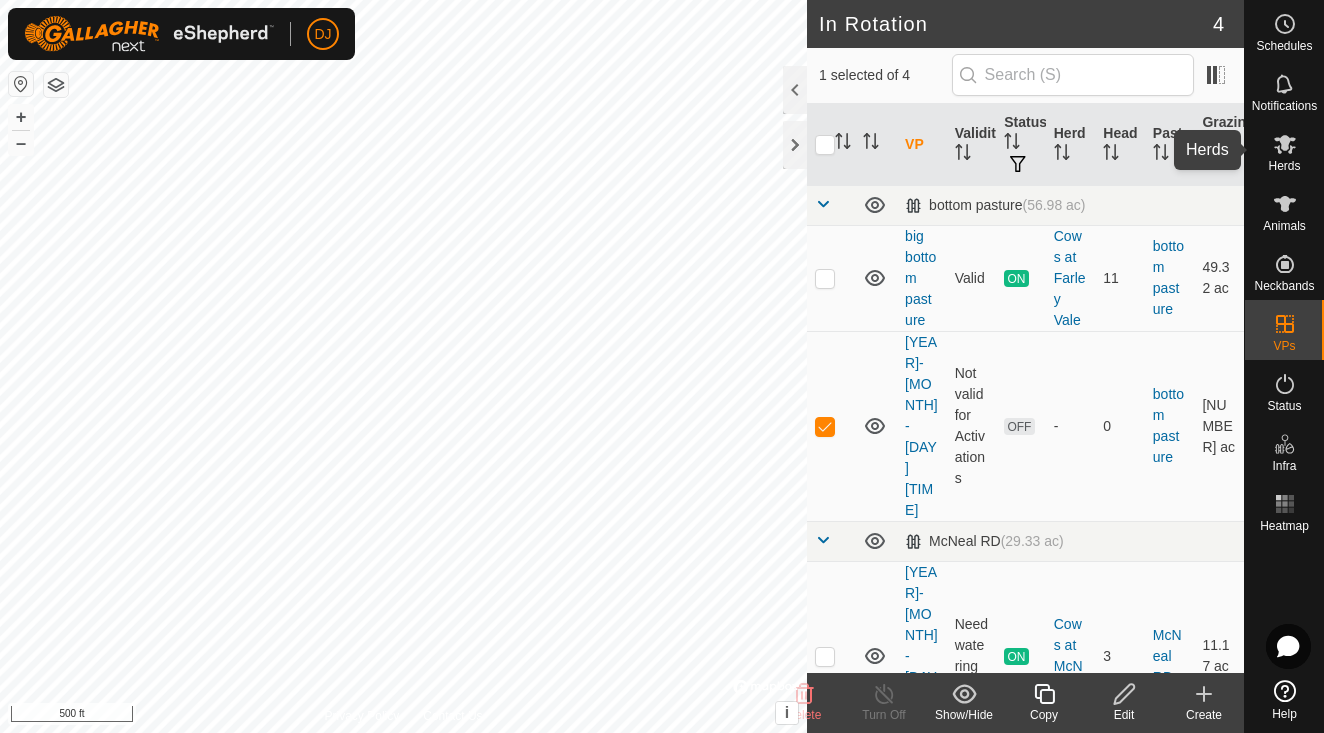 click 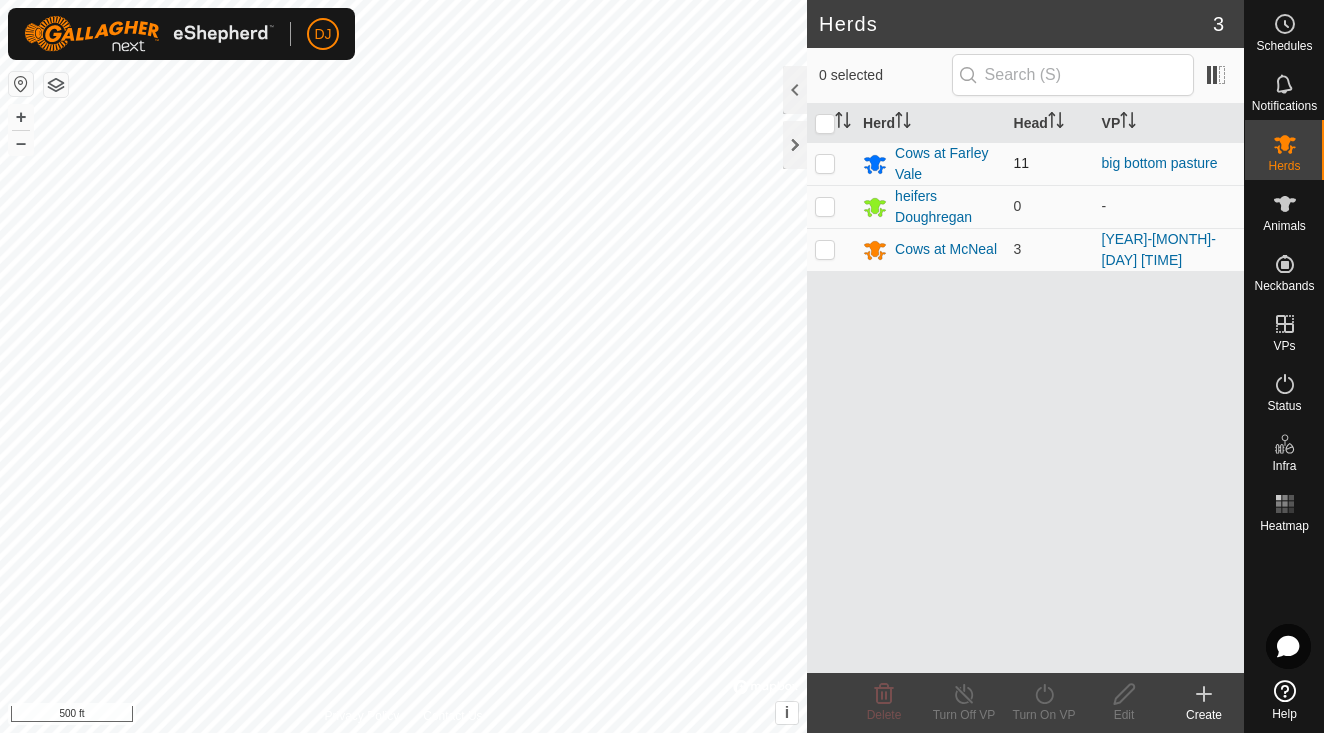 click at bounding box center (825, 163) 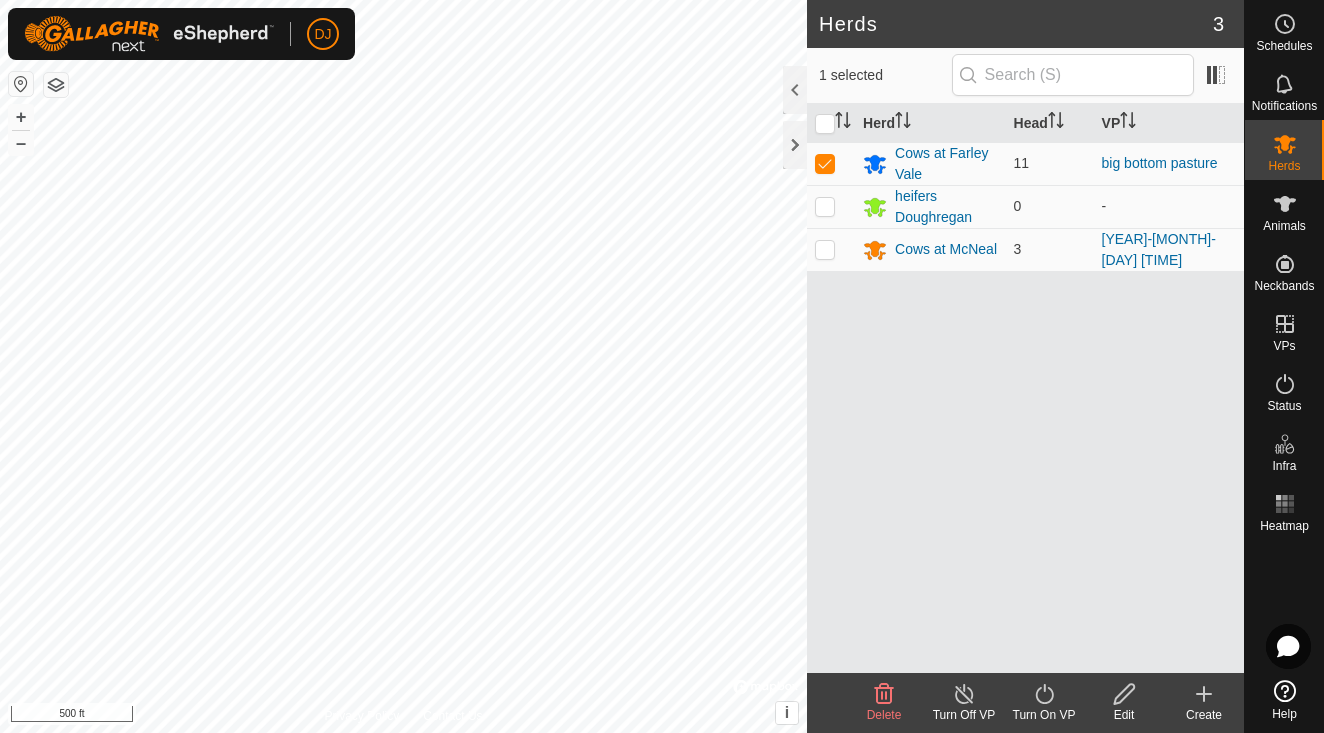 click 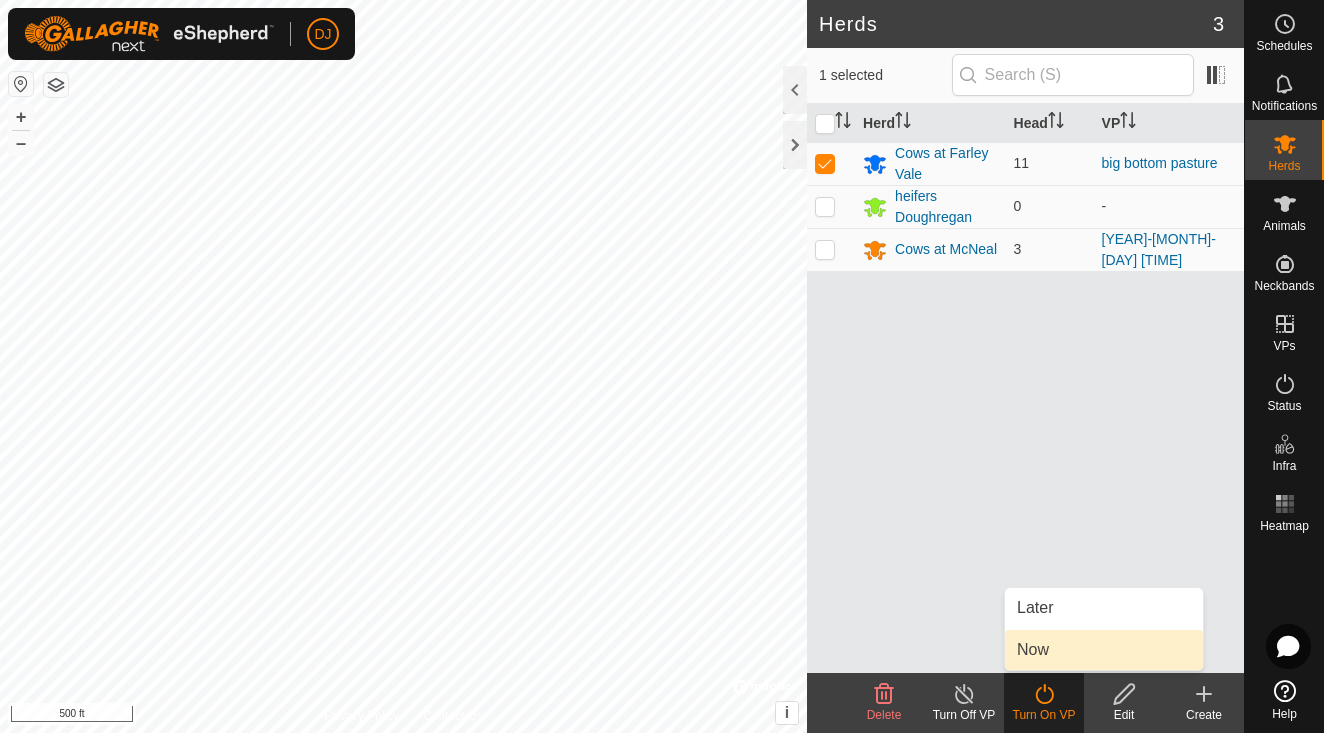 click on "Now" at bounding box center (1104, 650) 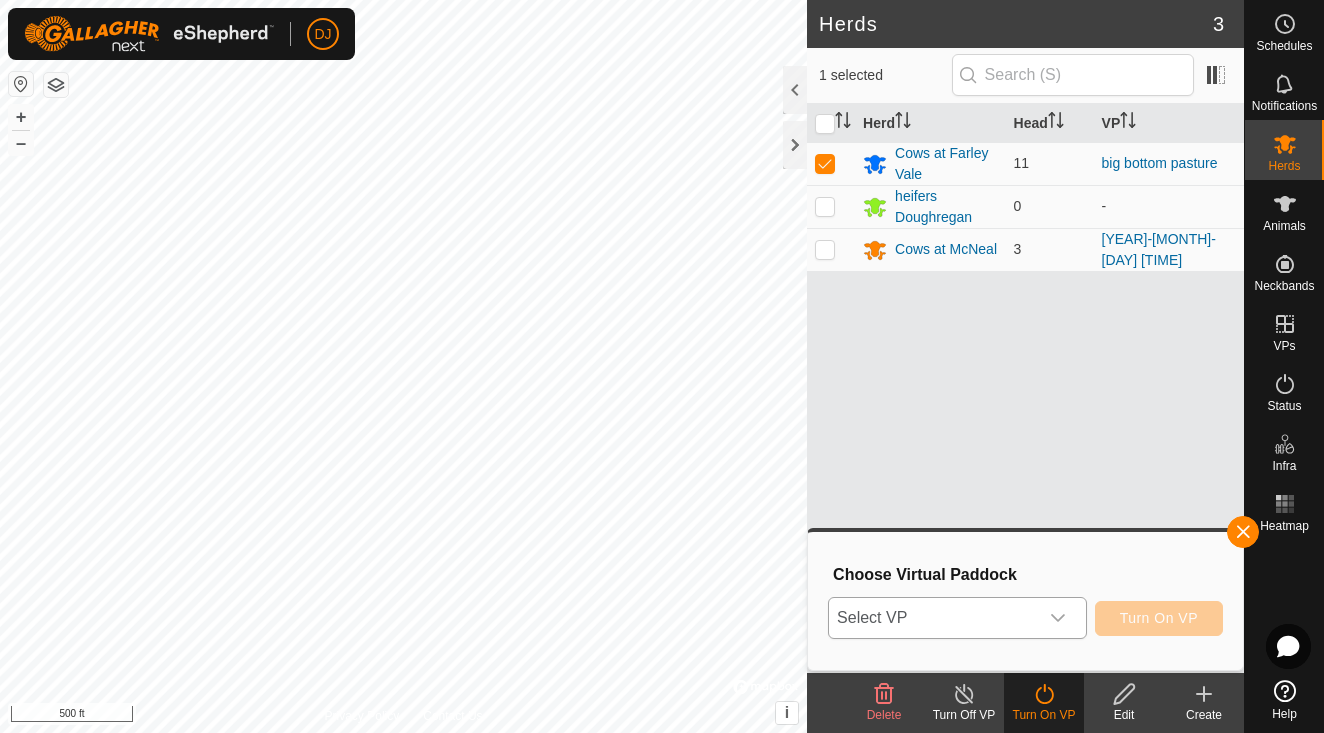 click on "Select VP" at bounding box center [933, 618] 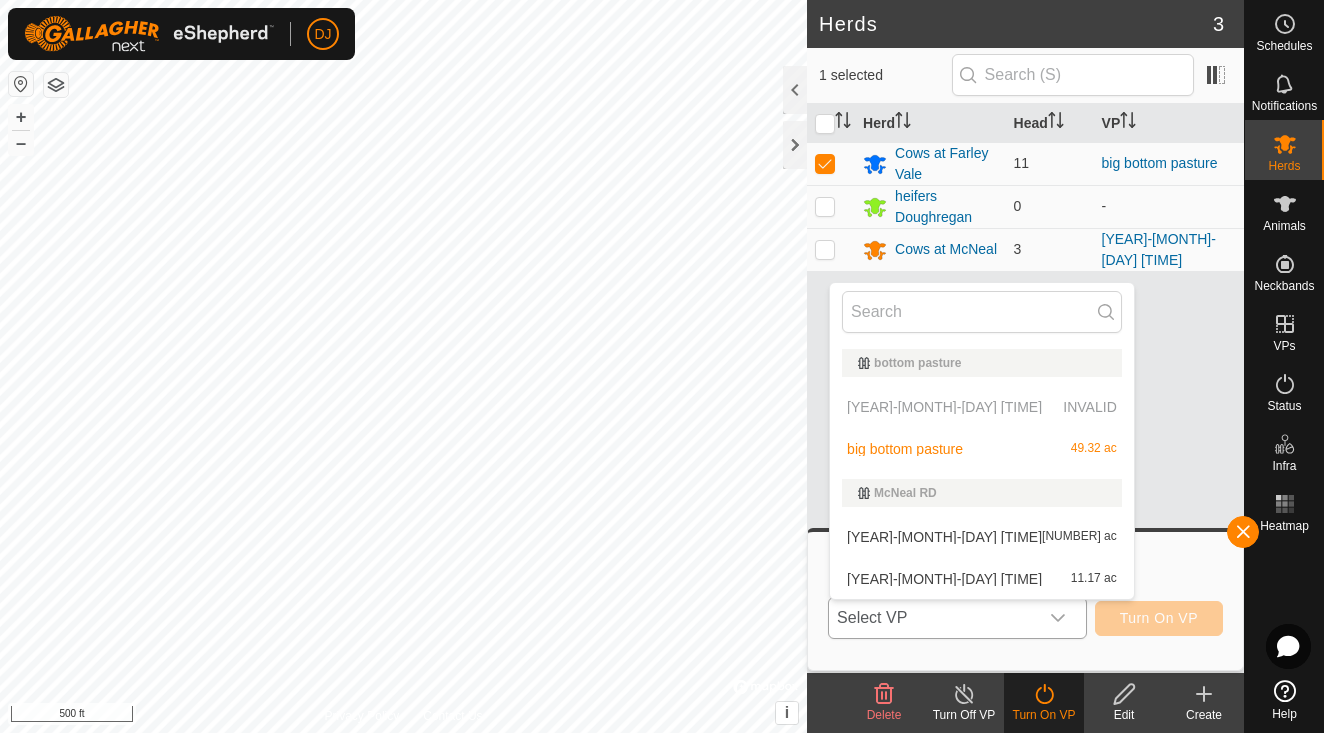 click on "[YEAR]-[MONTH]-[DAY] [TIME] INVALID" at bounding box center (982, 407) 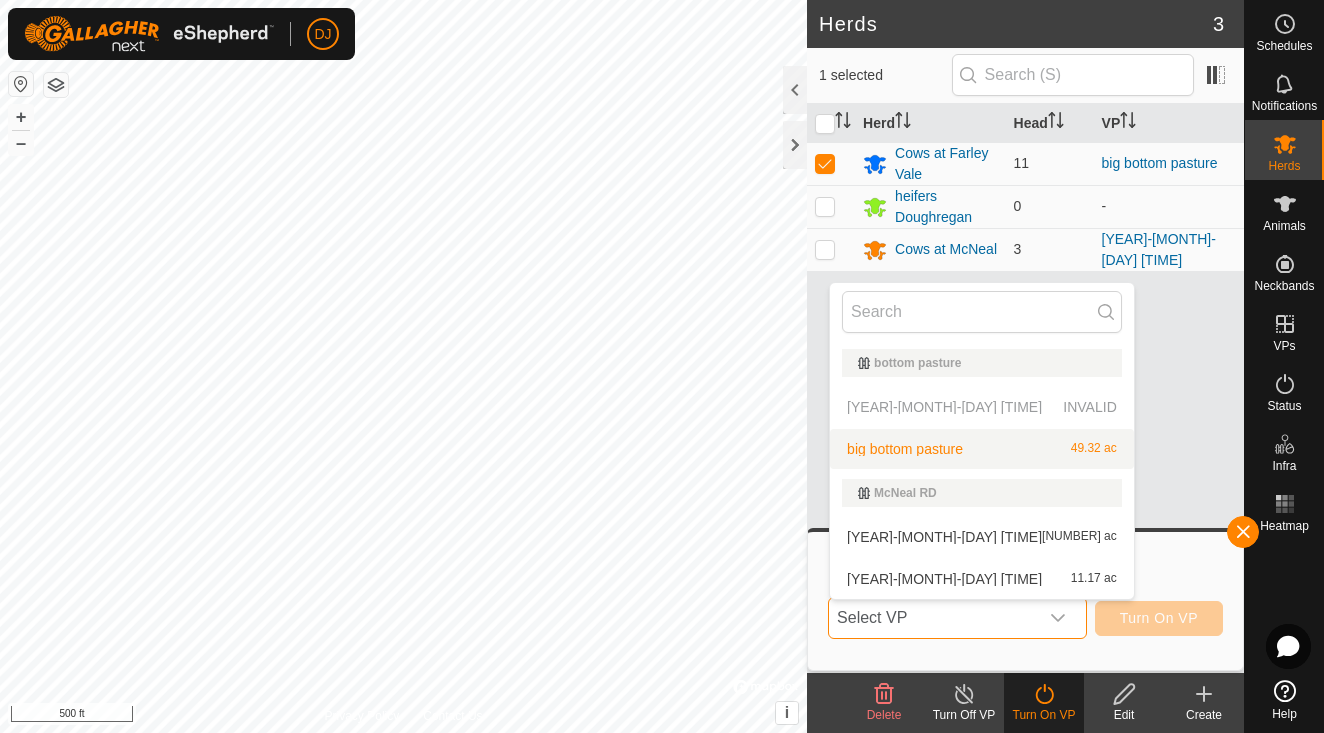 click on "Herd   Head   VP  Cows at Farley Vale [NUMBER] big bottom pasture heifers Doughregan [NUMBER]  -  Cows at McNeal [NUMBER] [YEAR]-[MONTH]-[DAY] [TIME]" at bounding box center (1025, 388) 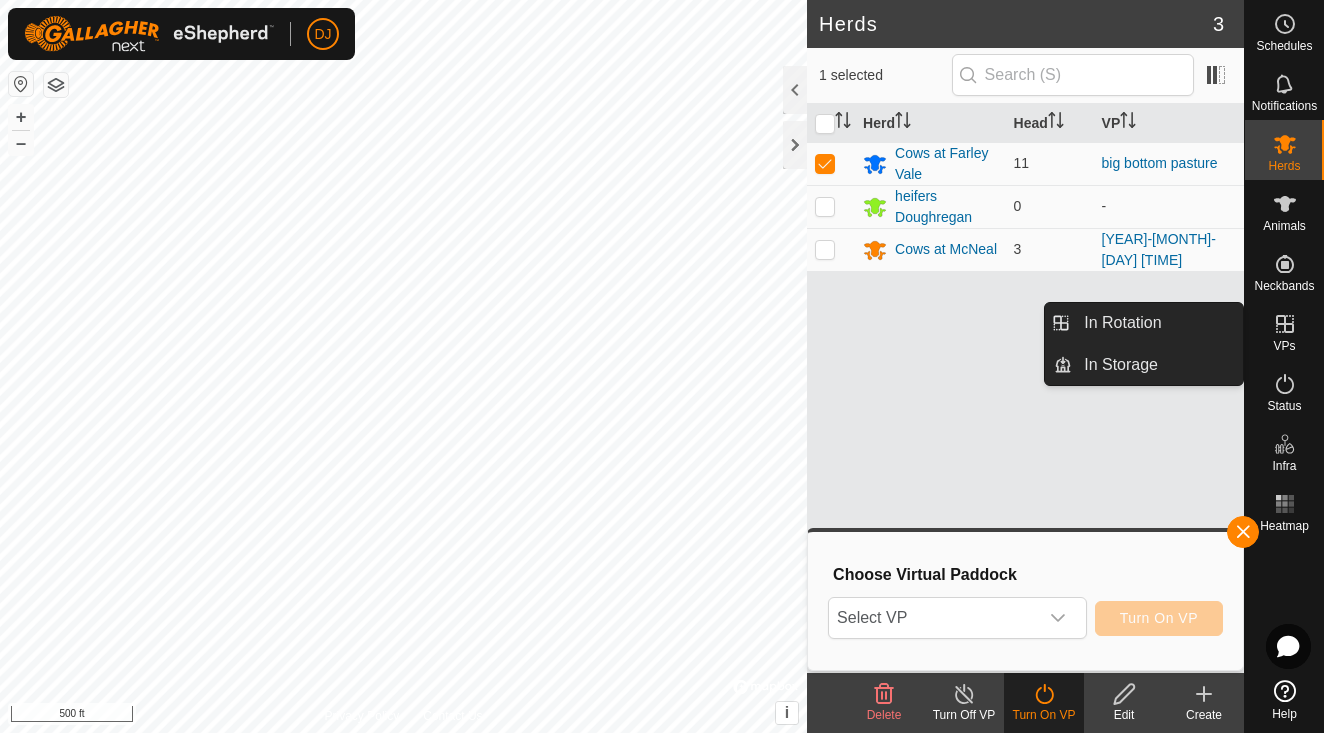 click 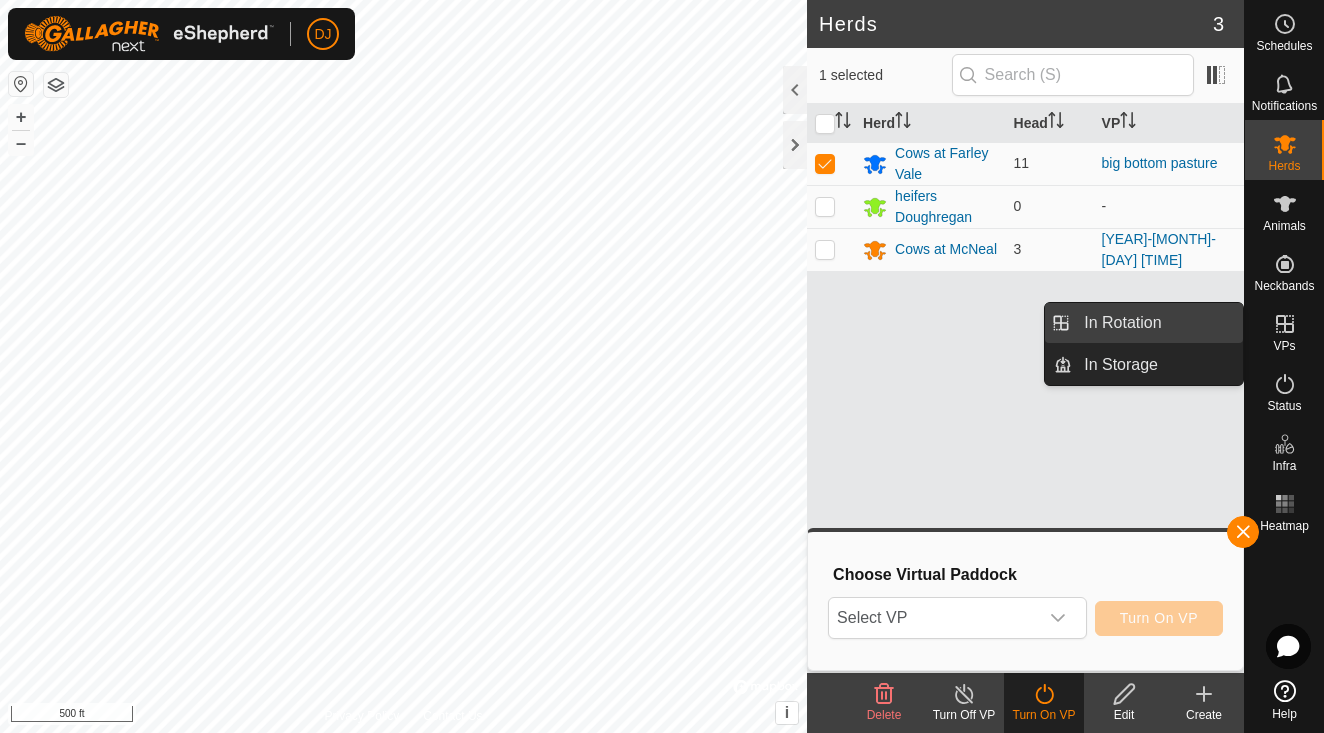 click on "In Rotation" at bounding box center [1157, 323] 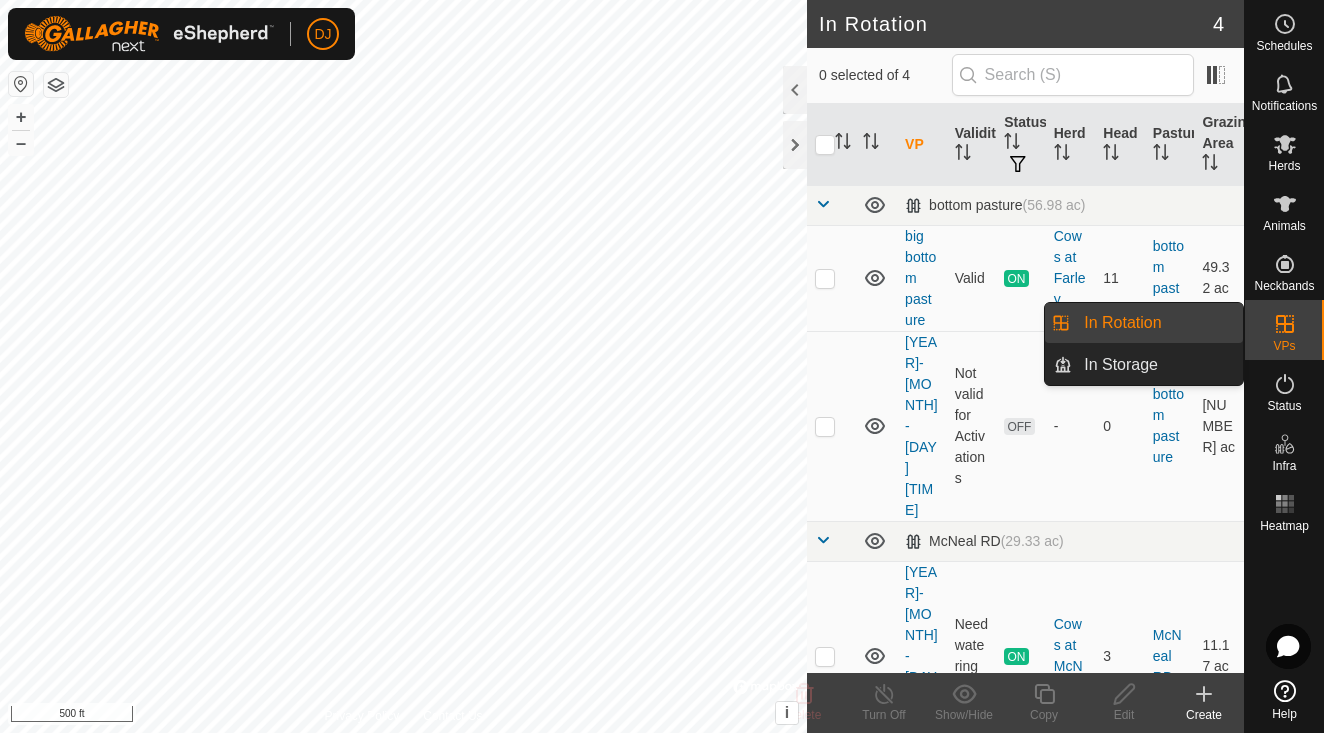 click 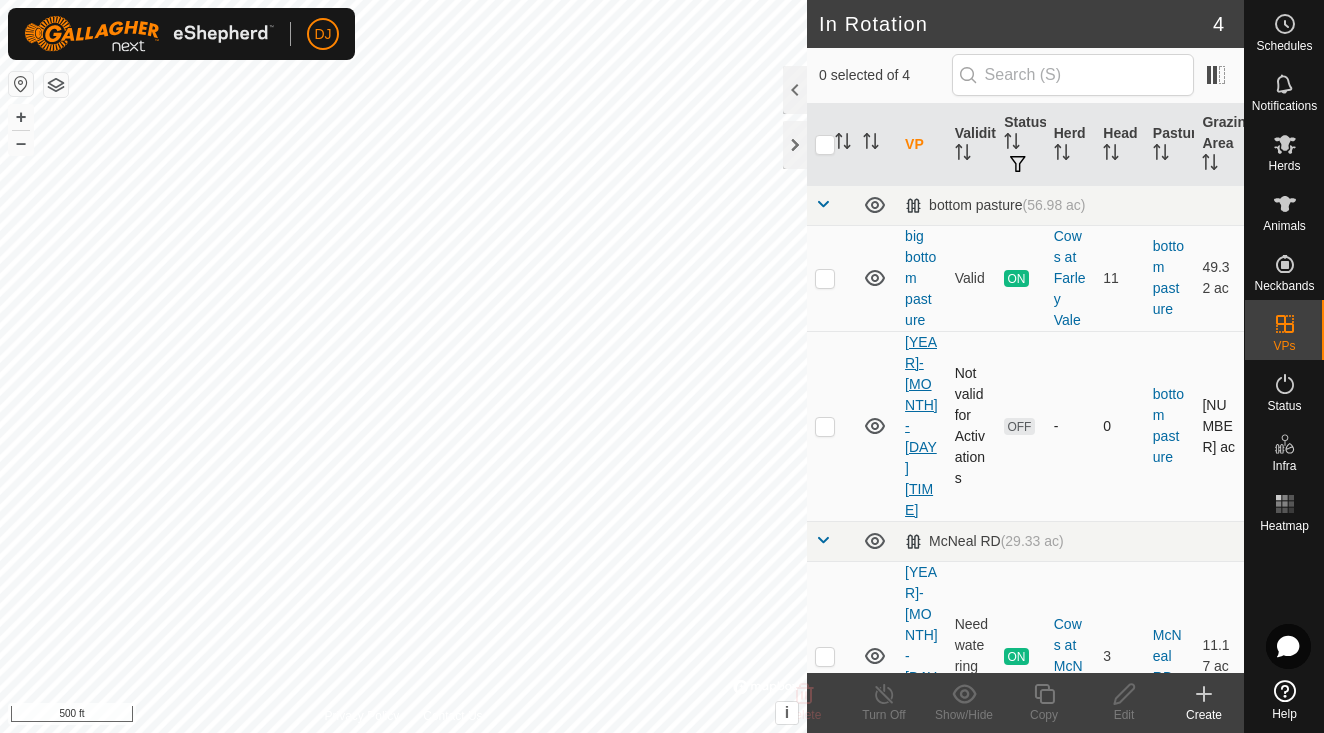 click on "[YEAR]-[MONTH]-[DAY] [TIME]" at bounding box center (921, 426) 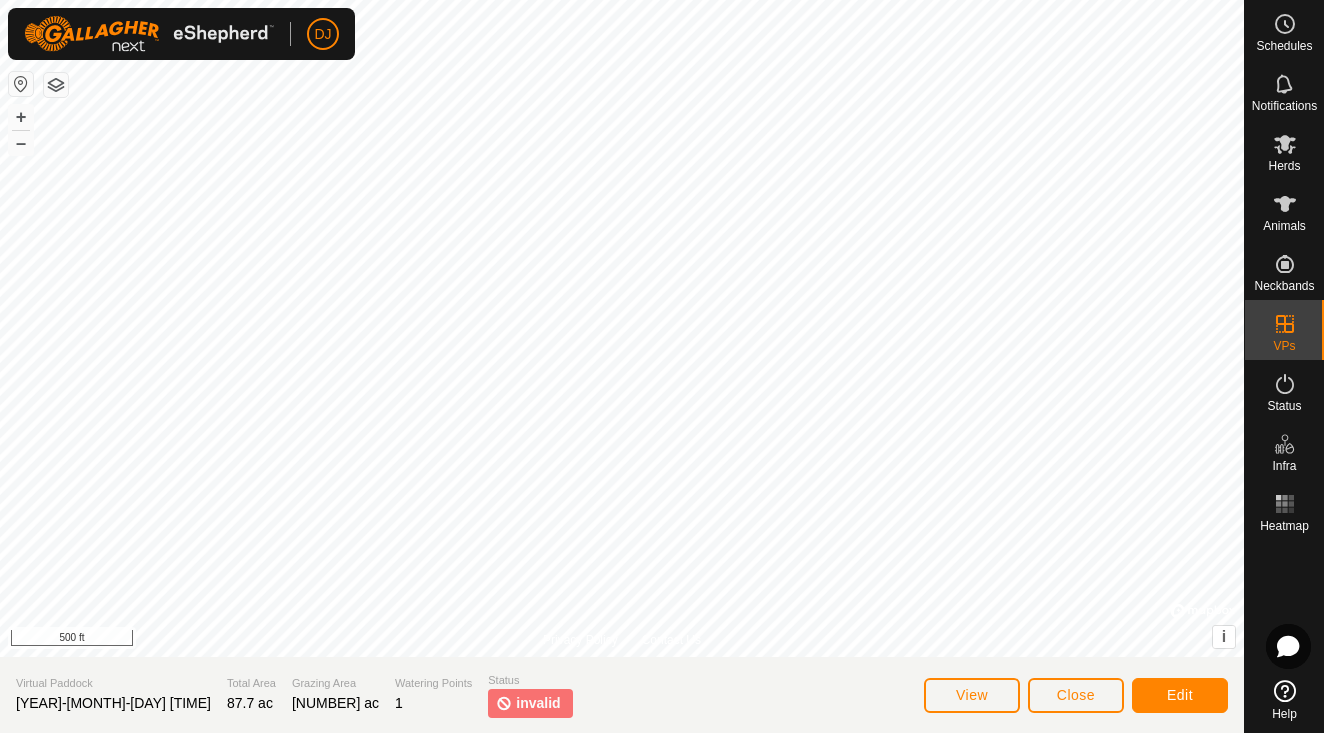 click on "Edit" 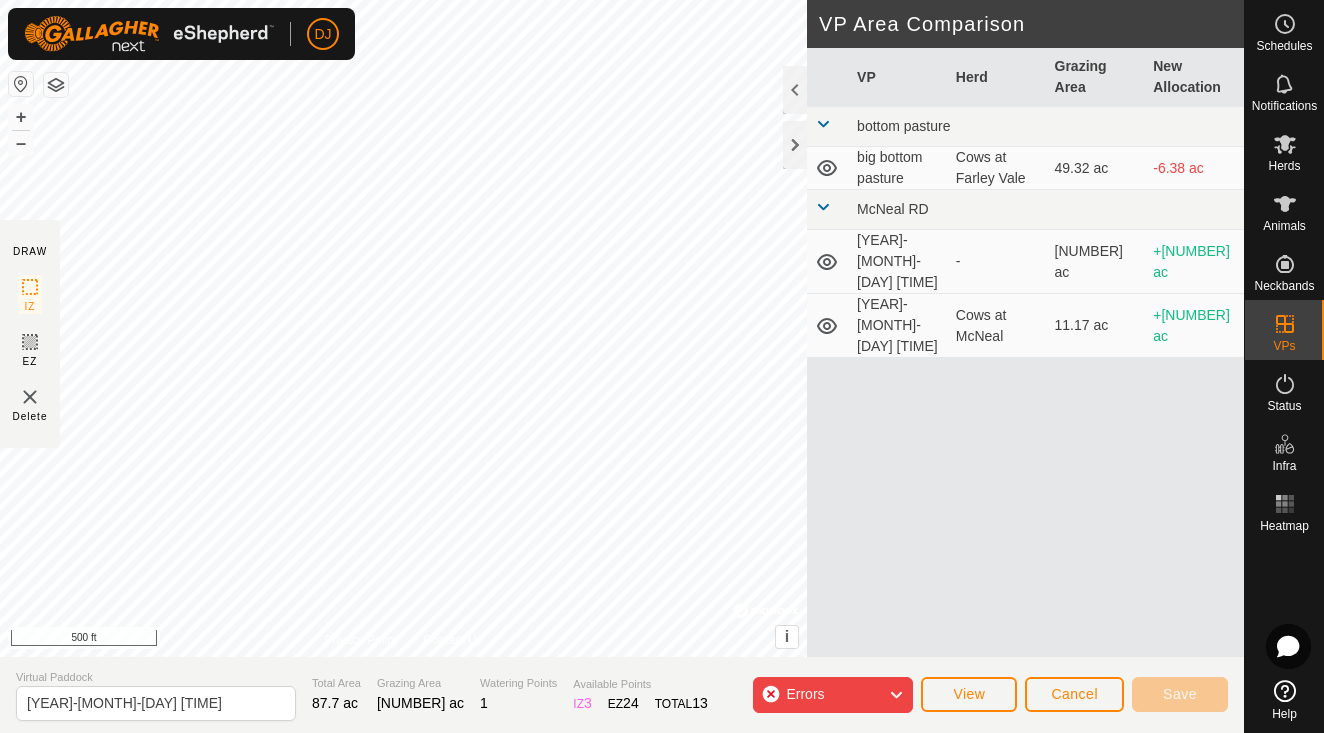 click on "Errors" 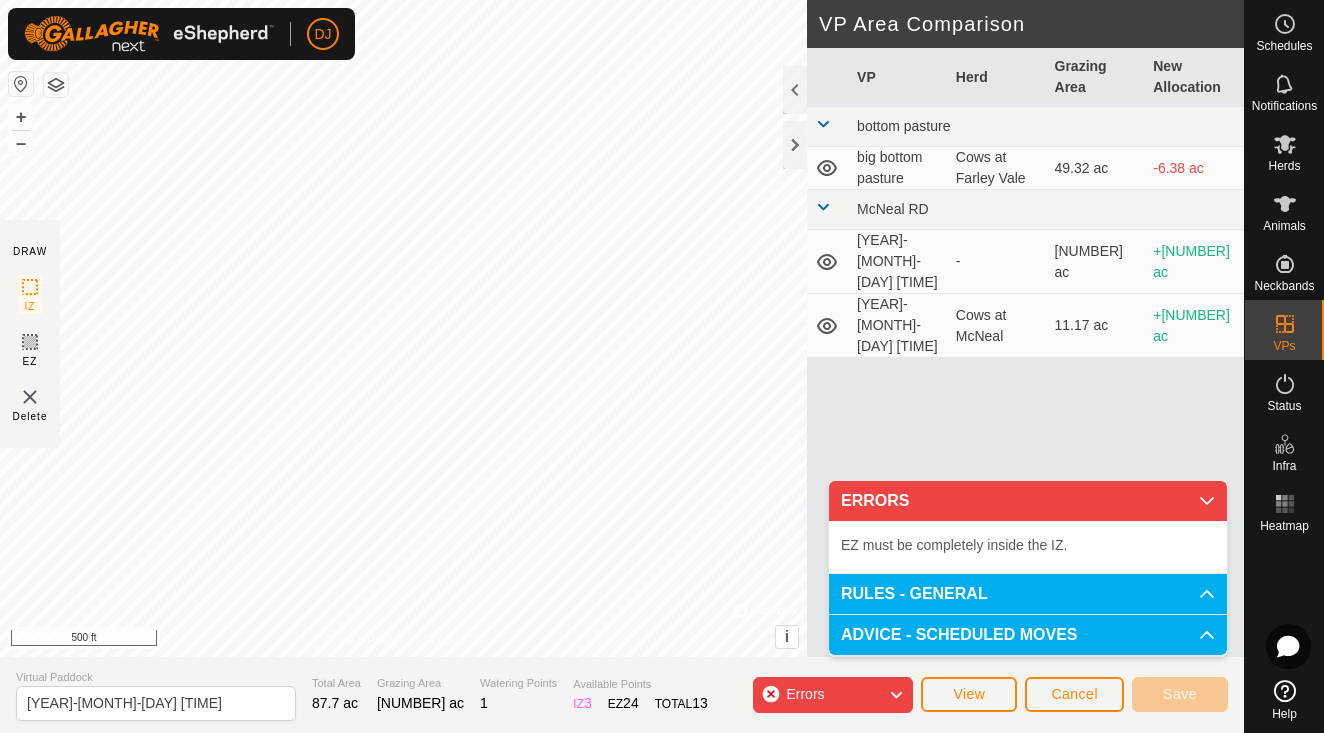 click on "EZ must be completely inside the IZ." at bounding box center (954, 545) 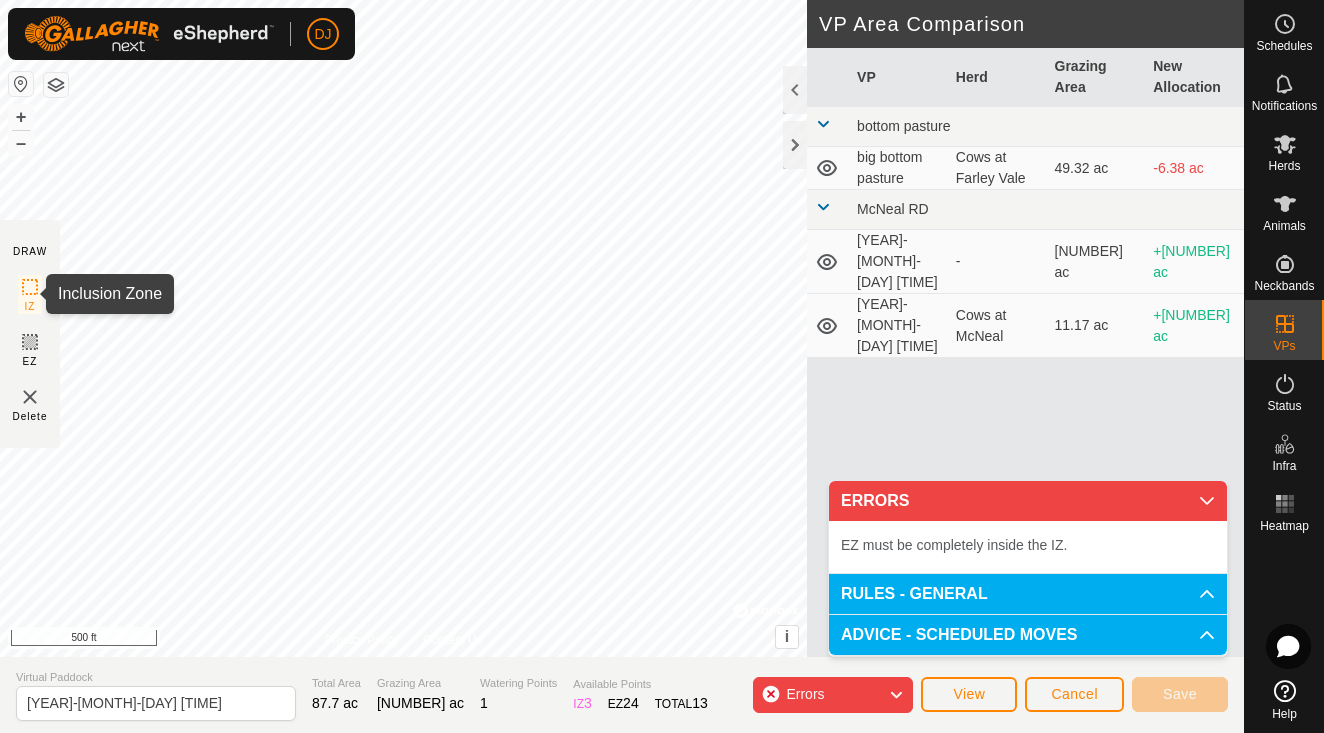 click 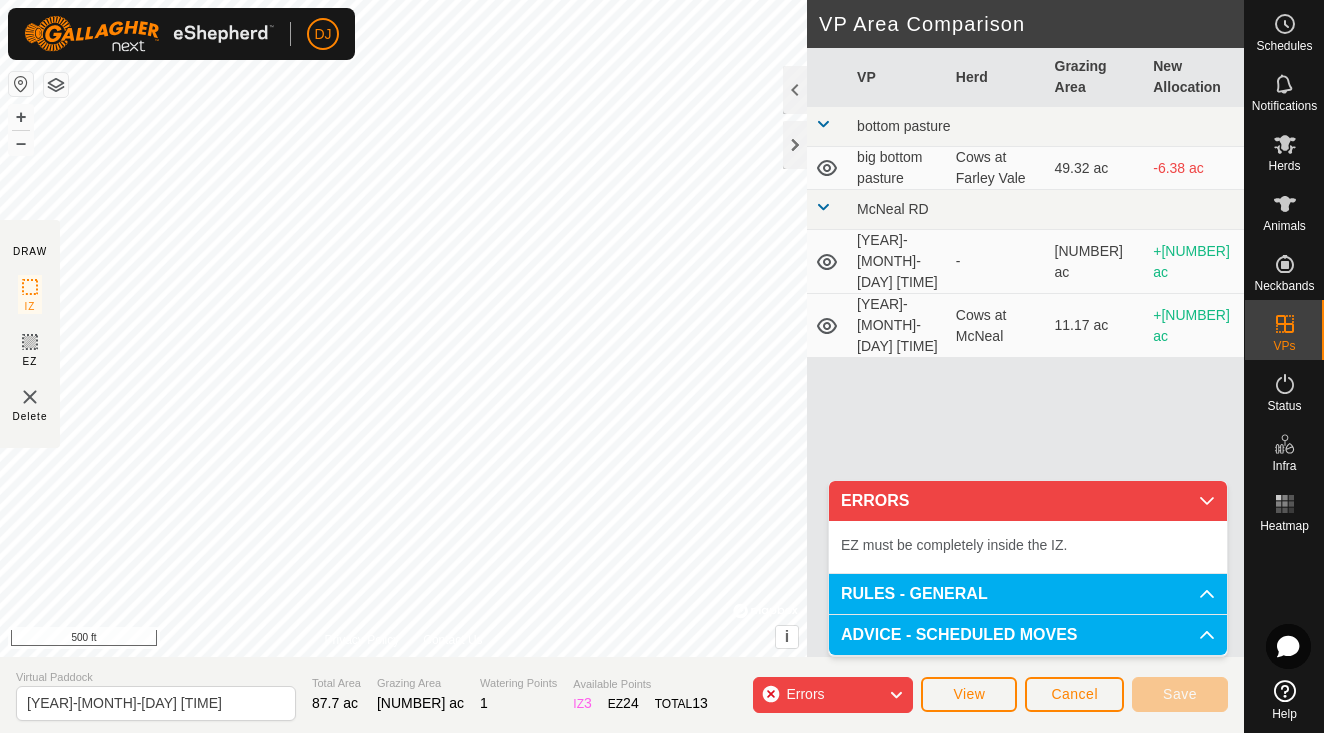 click on "DJ Schedules Notifications Herds Animals Neckbands VPs Status Infra Heatmap Help DRAW IZ EZ Delete Privacy Policy Contact Us + – ⇧ i ©  Mapbox , ©  OpenStreetMap ,  Improve this map 500 ft VP Area Comparison     VP   Herd   Grazing Area   New Allocation  bottom pasture  big bottom pasture   Cows at Farley Vale   [NUMBER] ac  -[NUMBER] ac McNeal RD  [YEAR]-[MONTH]-[DAY] [TIME]  -  [NUMBER] ac  +[NUMBER] ac  [YEAR]-[MONTH]-[DAY] [TIME]   Cows at McNeal   [NUMBER] ac  +[NUMBER] ac Virtual Paddock [YEAR]-[MONTH]-[DAY] [TIME] Total Area [NUMBER] ac Grazing Area [NUMBER] ac Watering Points [NUMBER] Available Points  IZ   [NUMBER]  EZ  [NUMBER]  TOTAL   [NUMBER] Errors View Cancel Save" 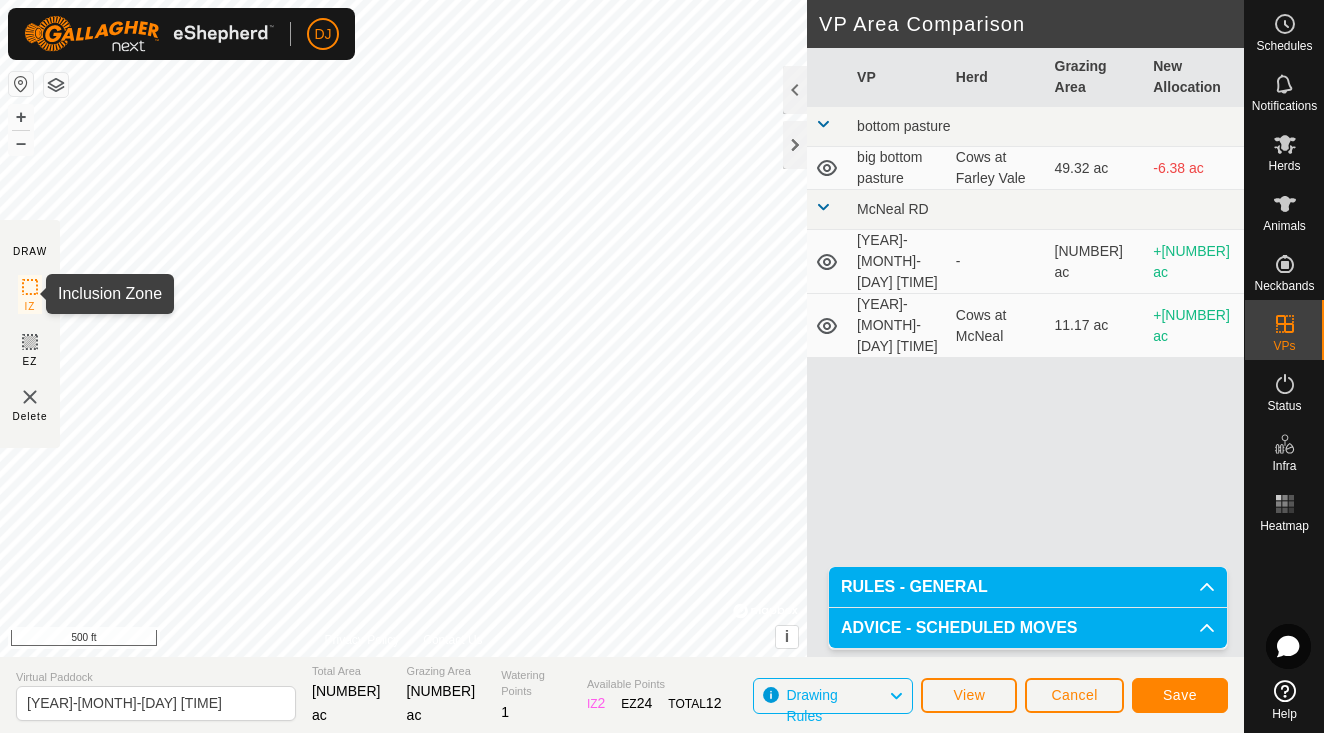 click 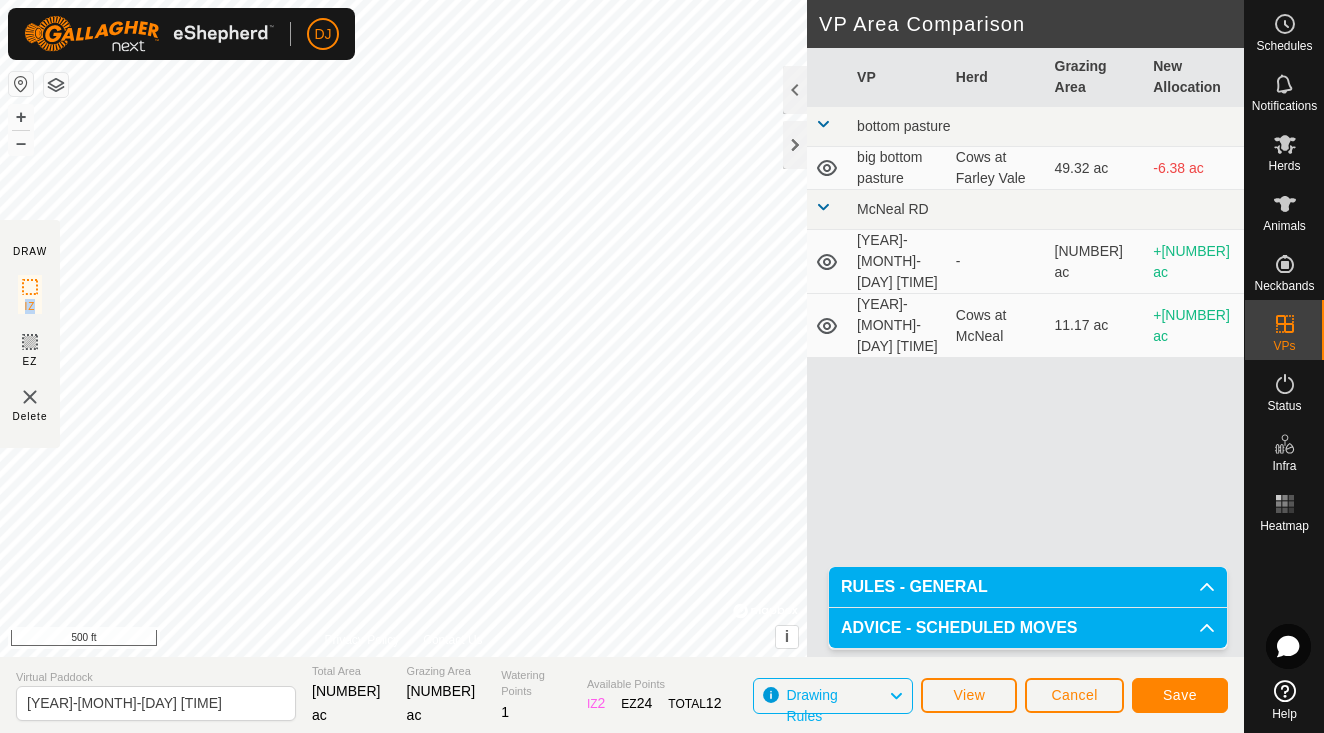 click 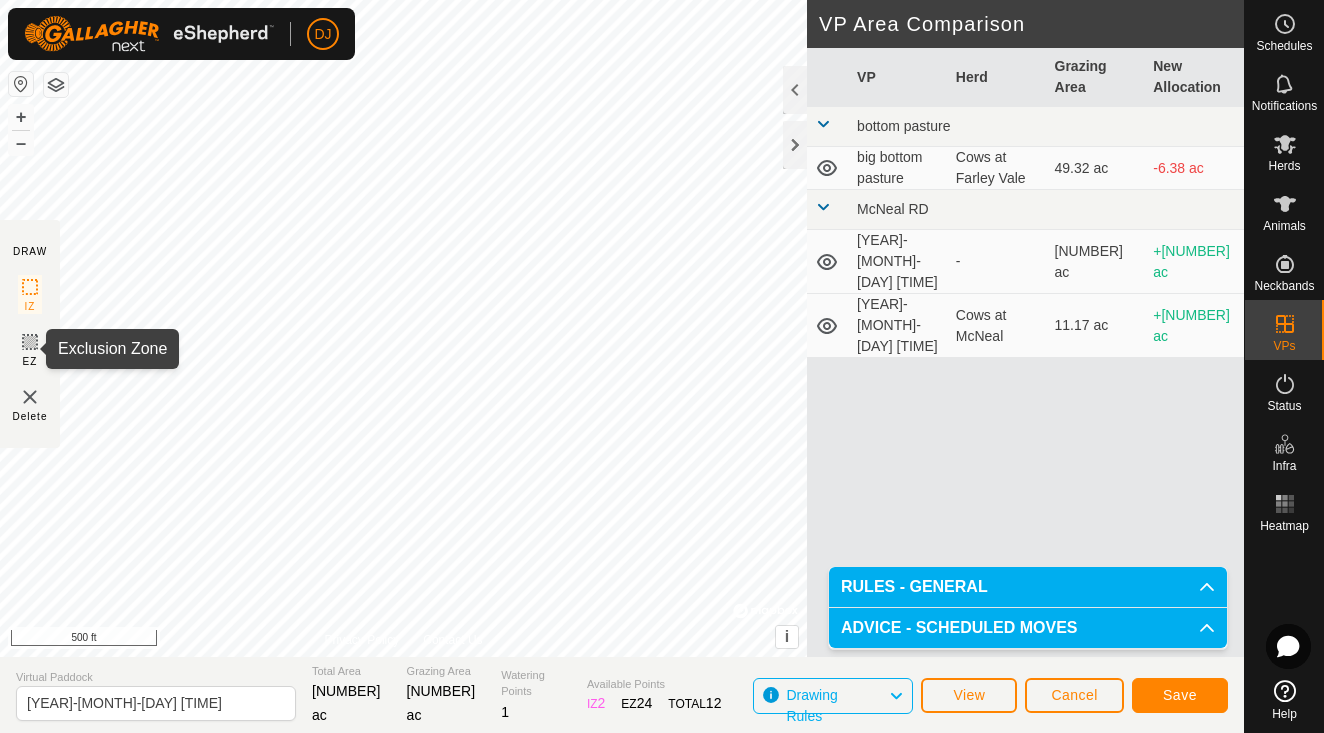click 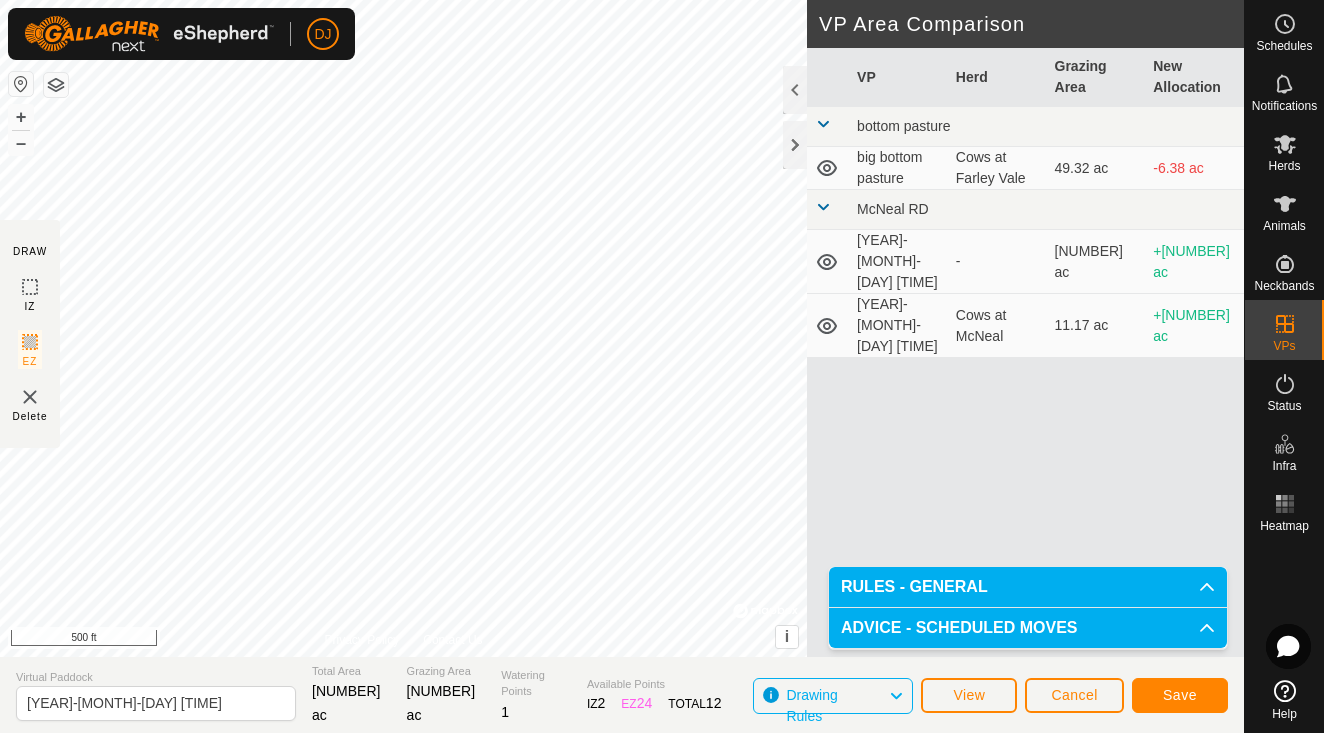 click 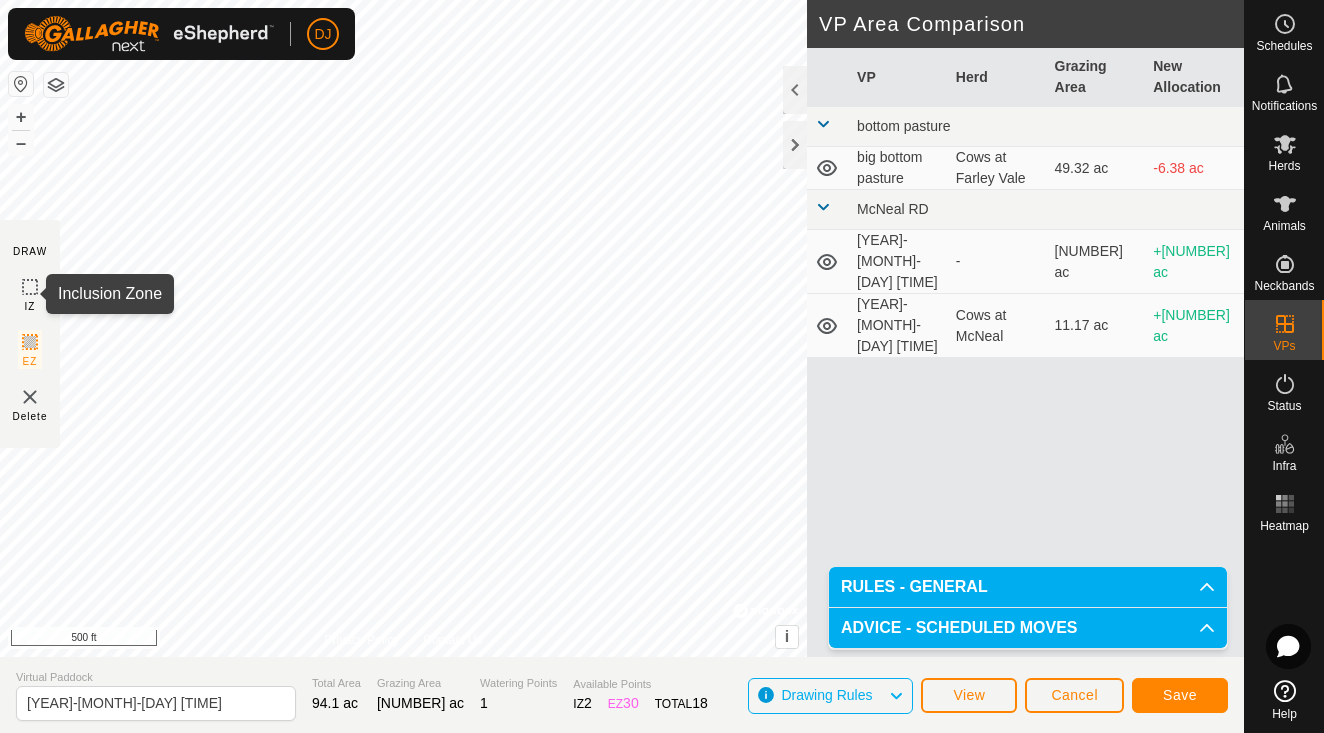 click 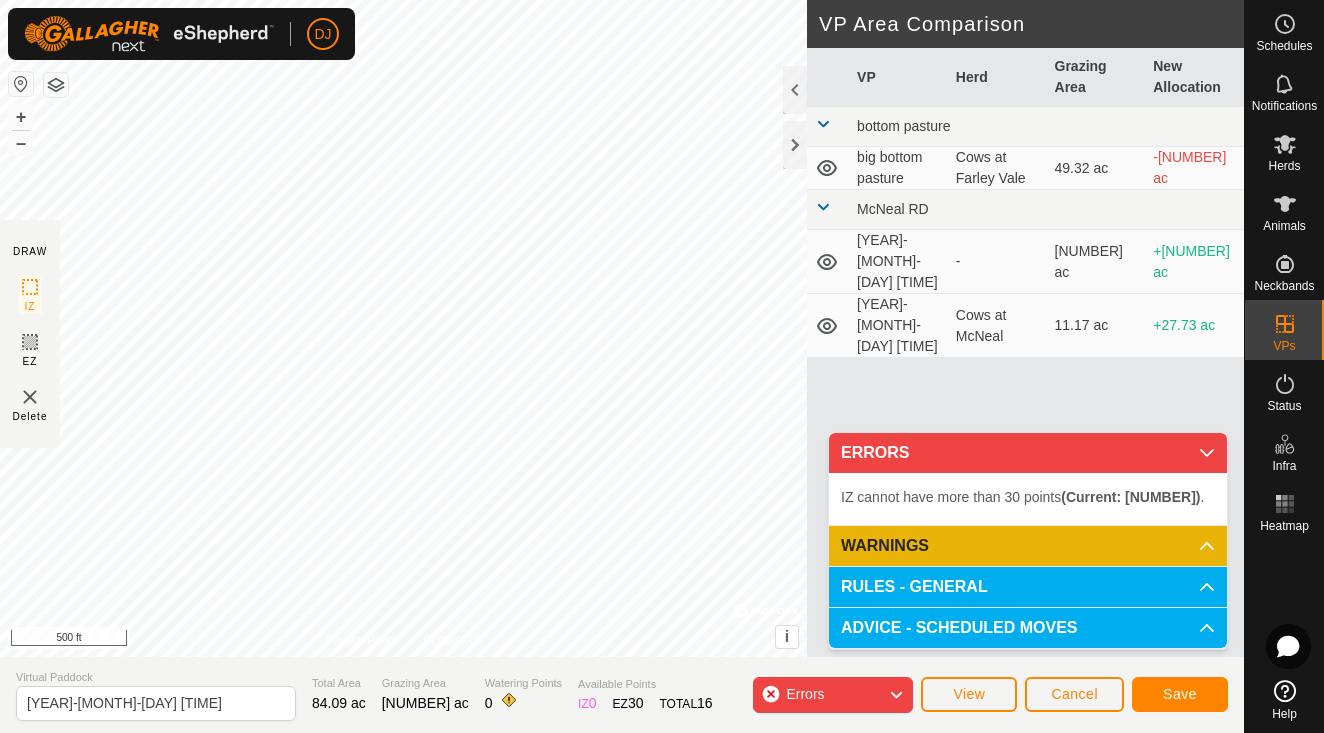 click on "Save" 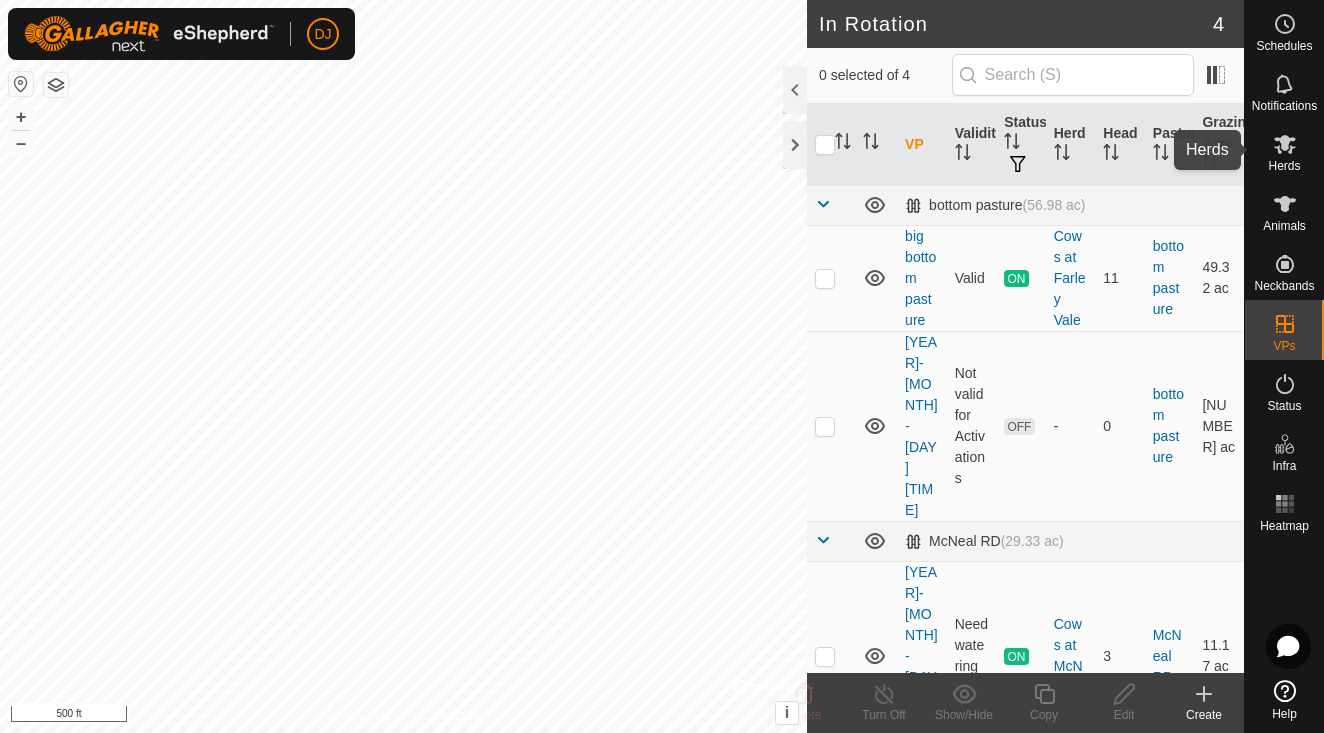 click 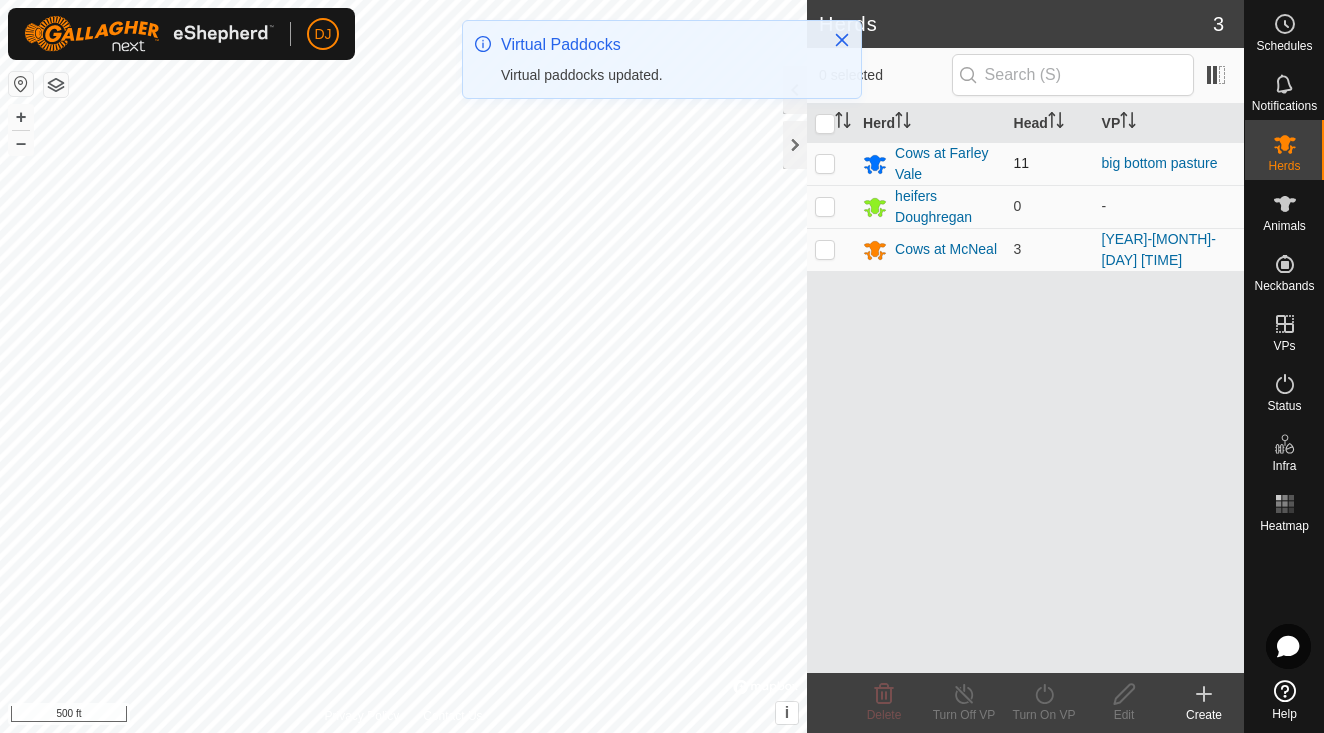 click at bounding box center (825, 163) 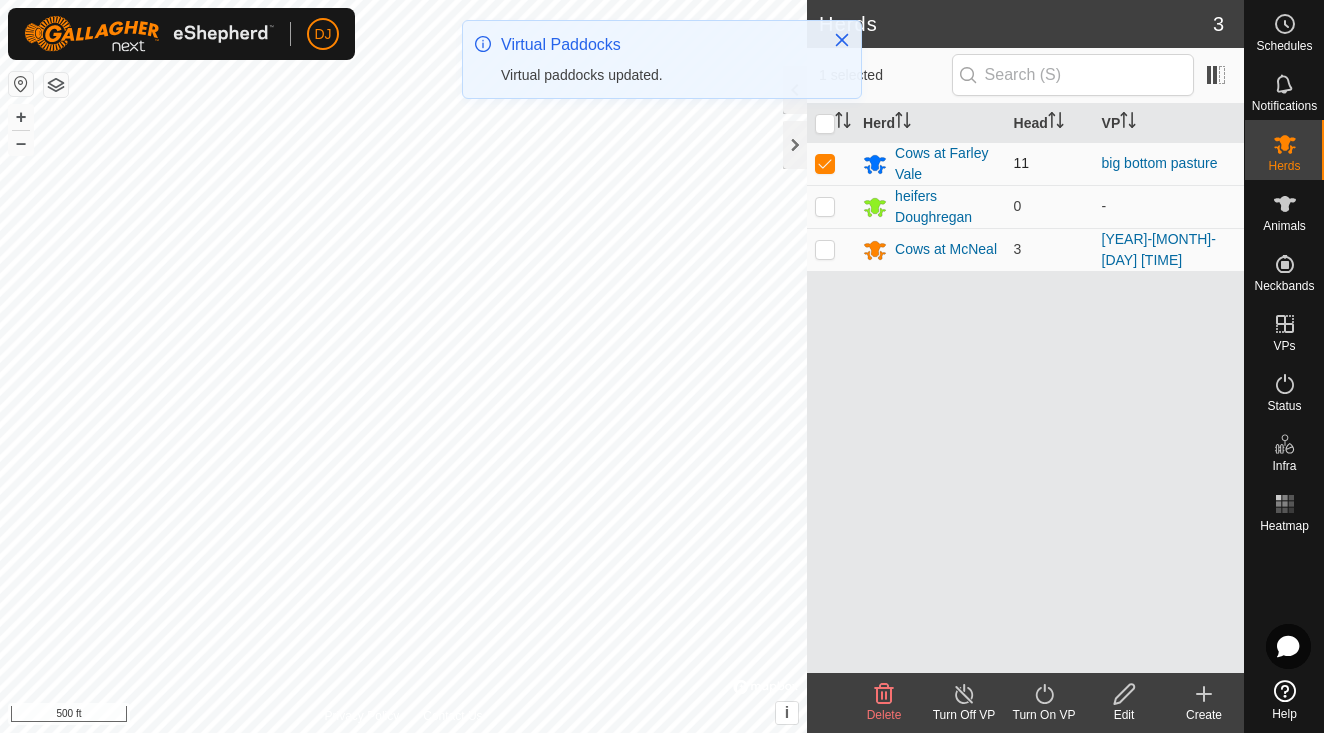 checkbox on "true" 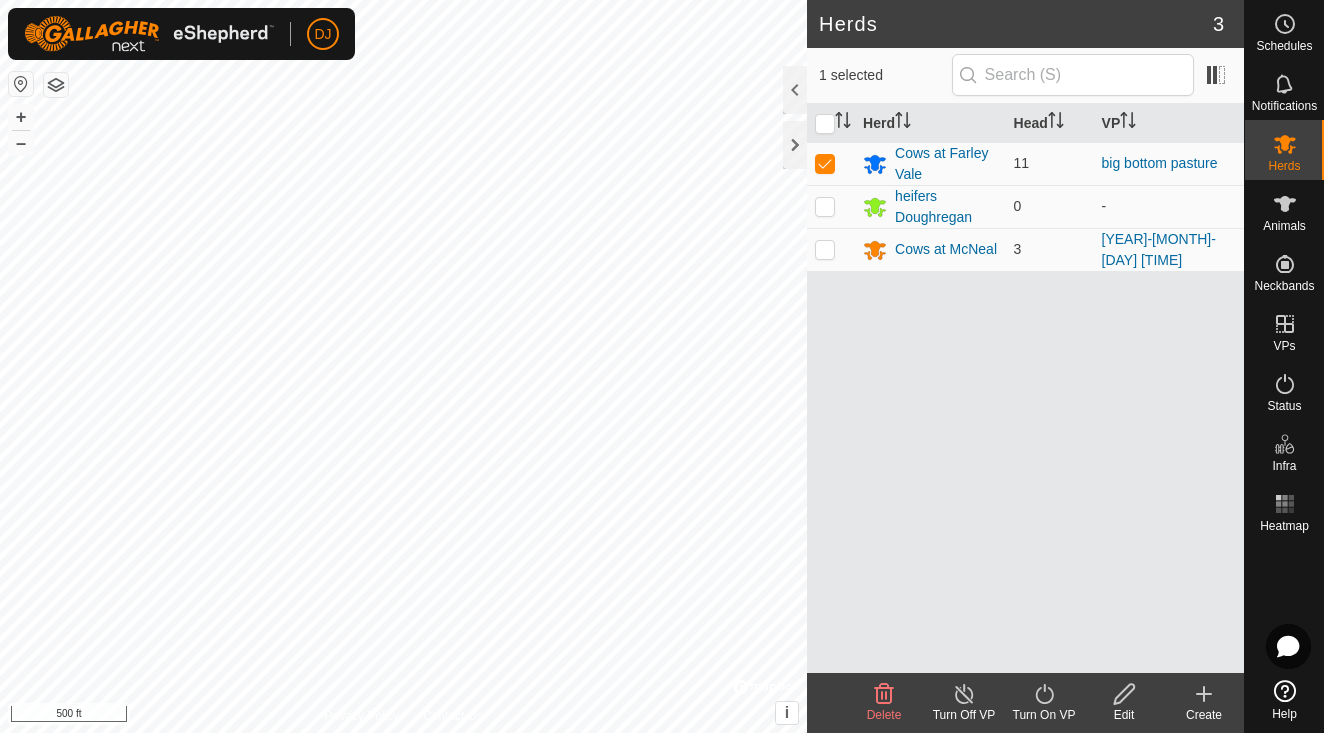 click 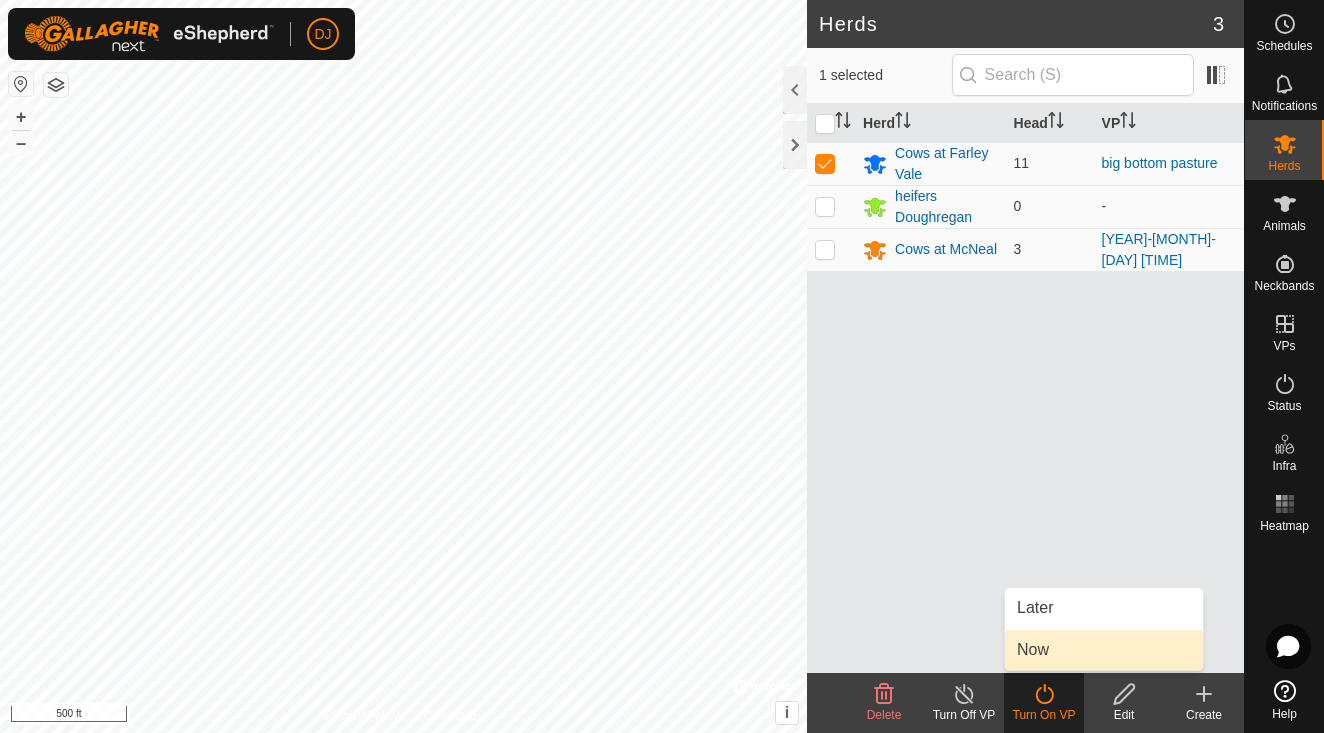 click on "Now" at bounding box center (1104, 650) 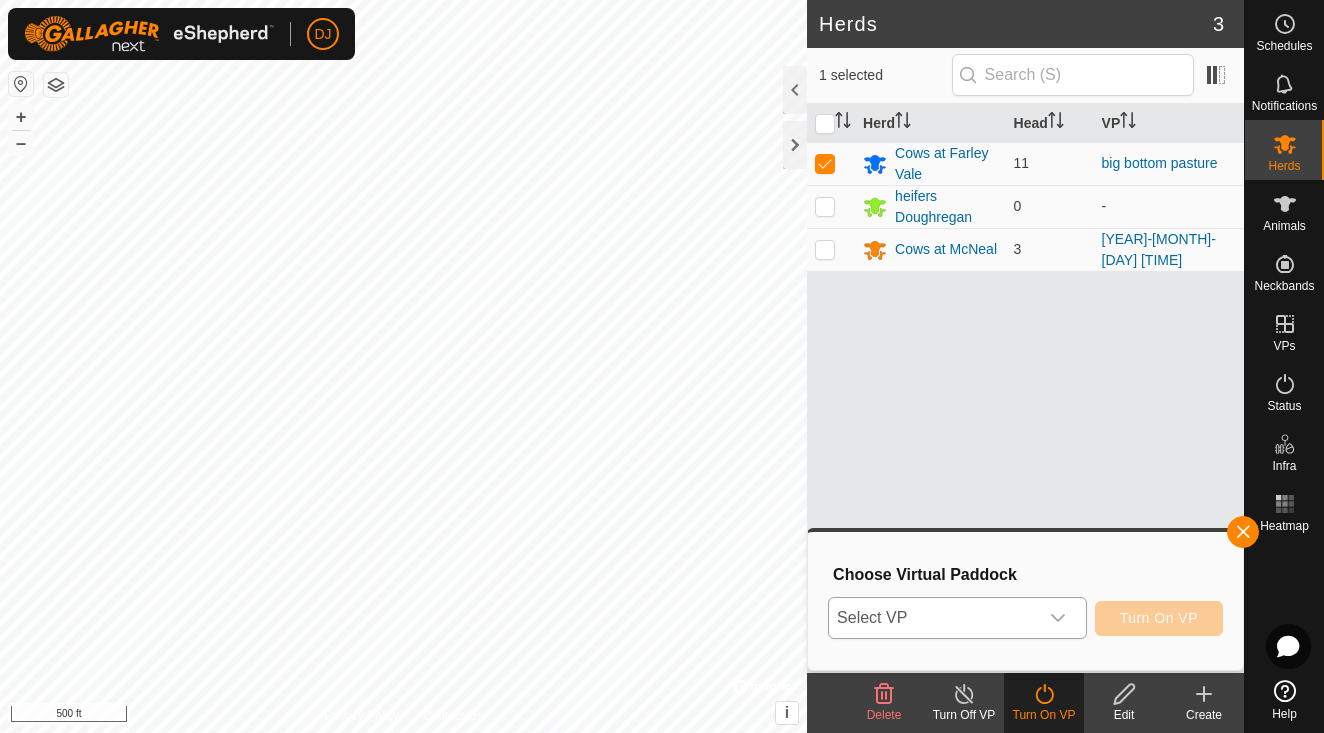click at bounding box center (1058, 618) 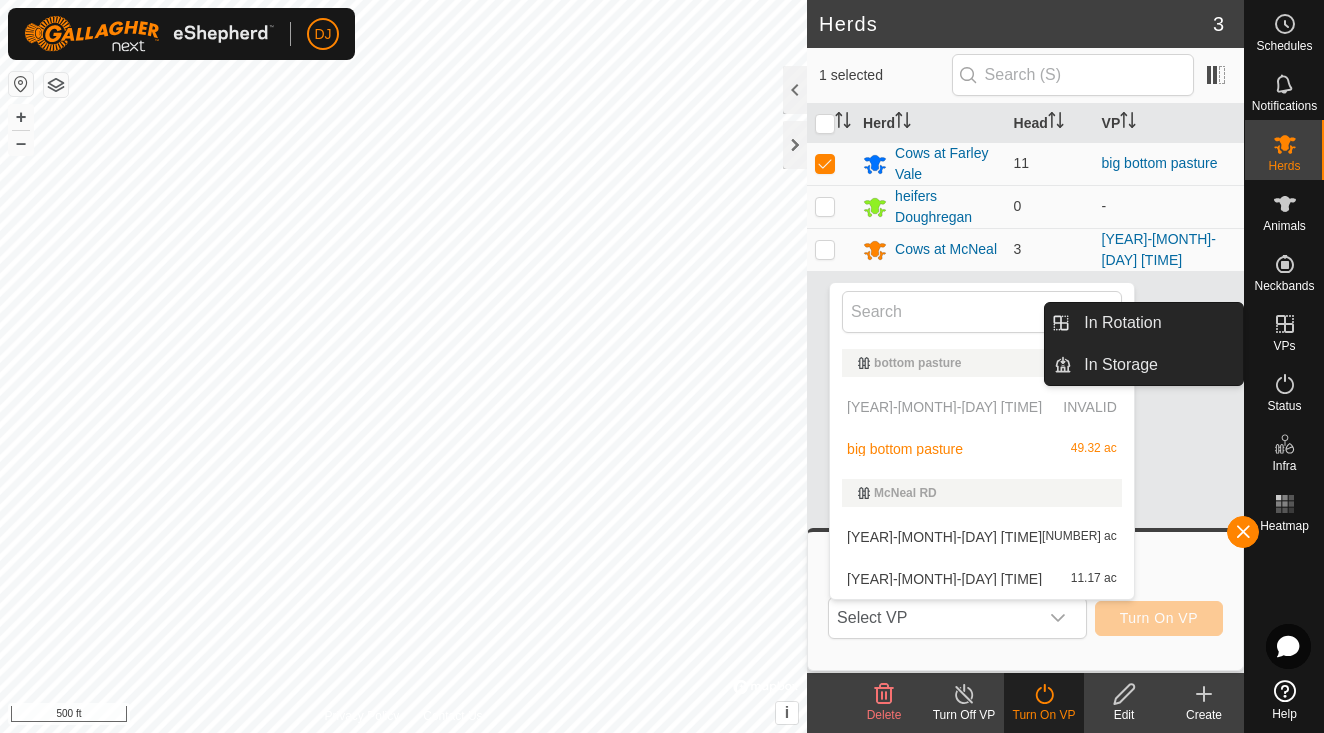 click at bounding box center (1285, 324) 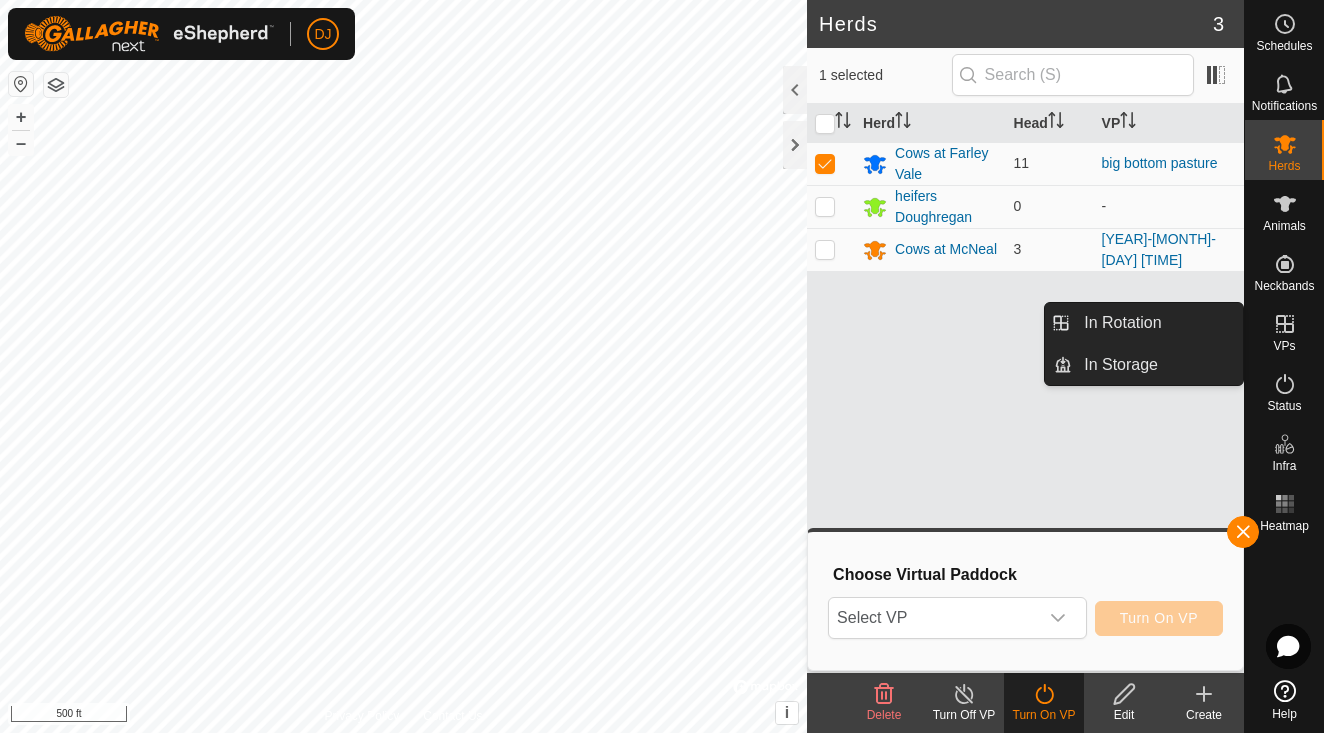 click 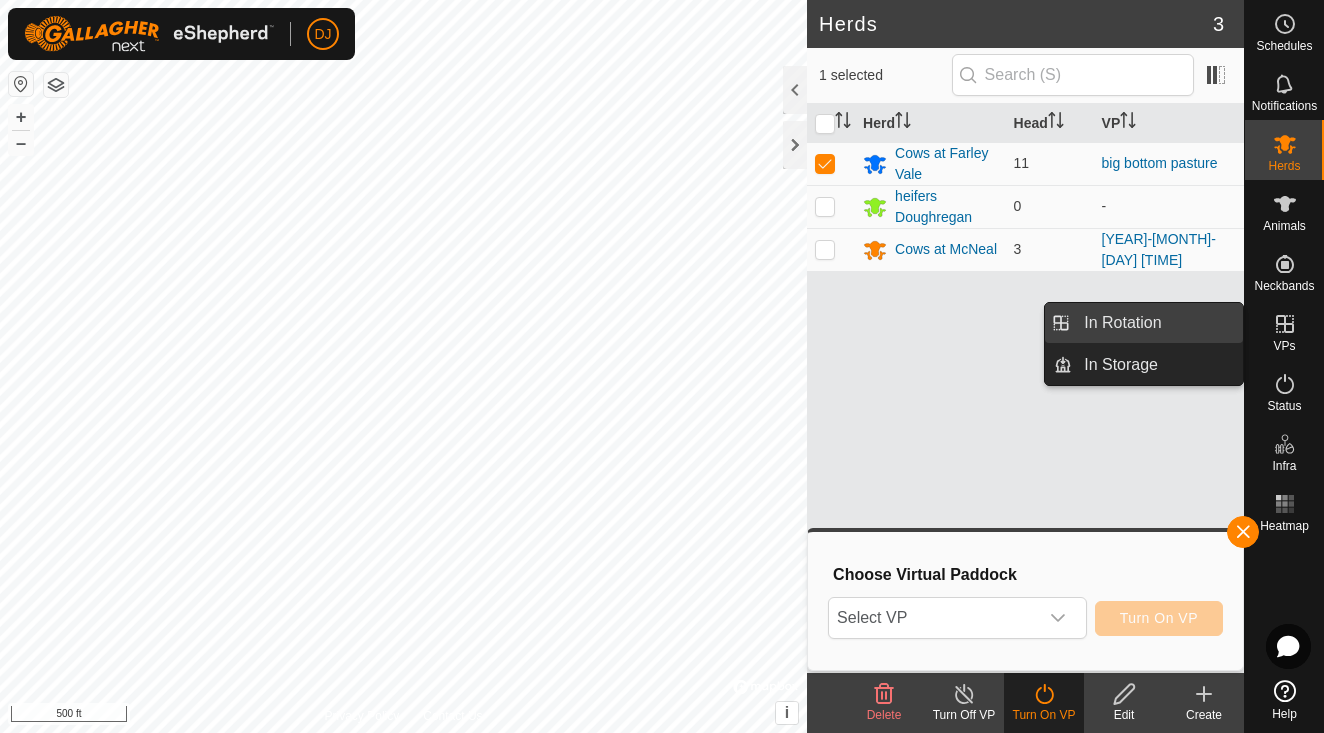 click on "In Rotation" at bounding box center [1157, 323] 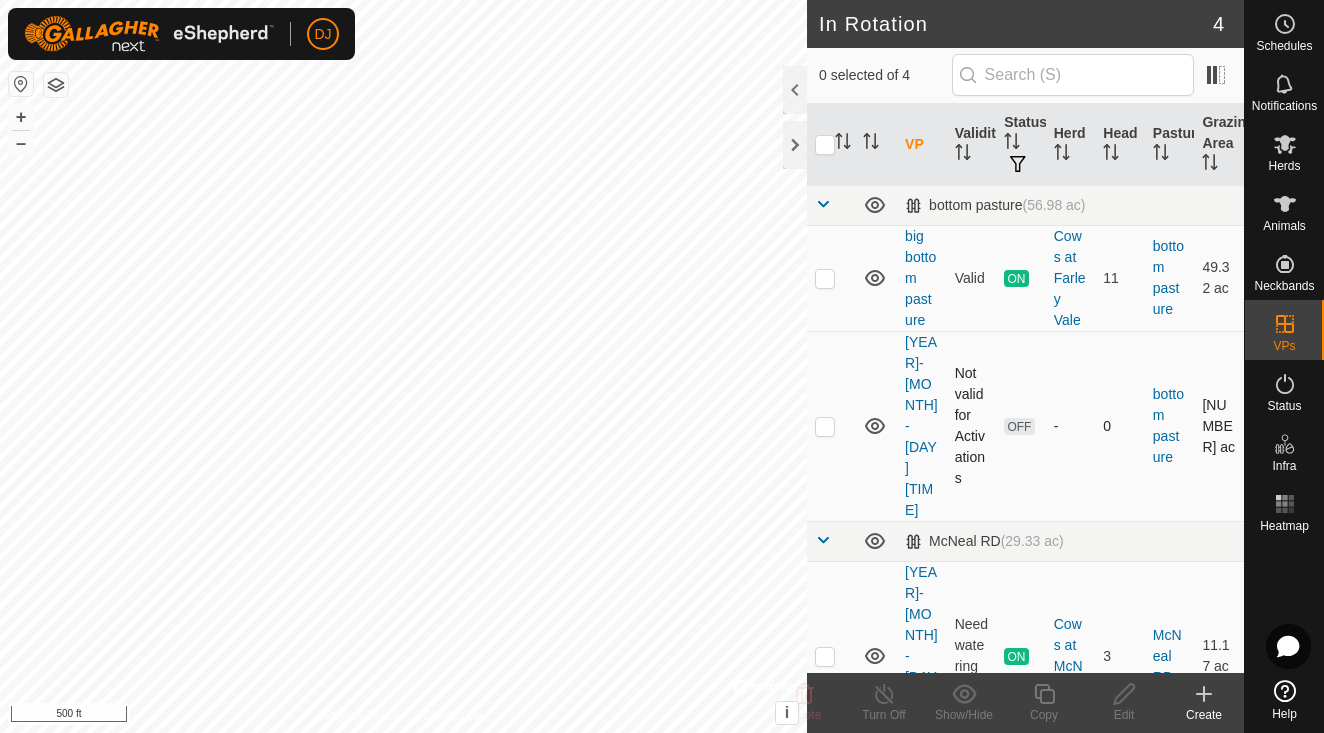click at bounding box center (825, 426) 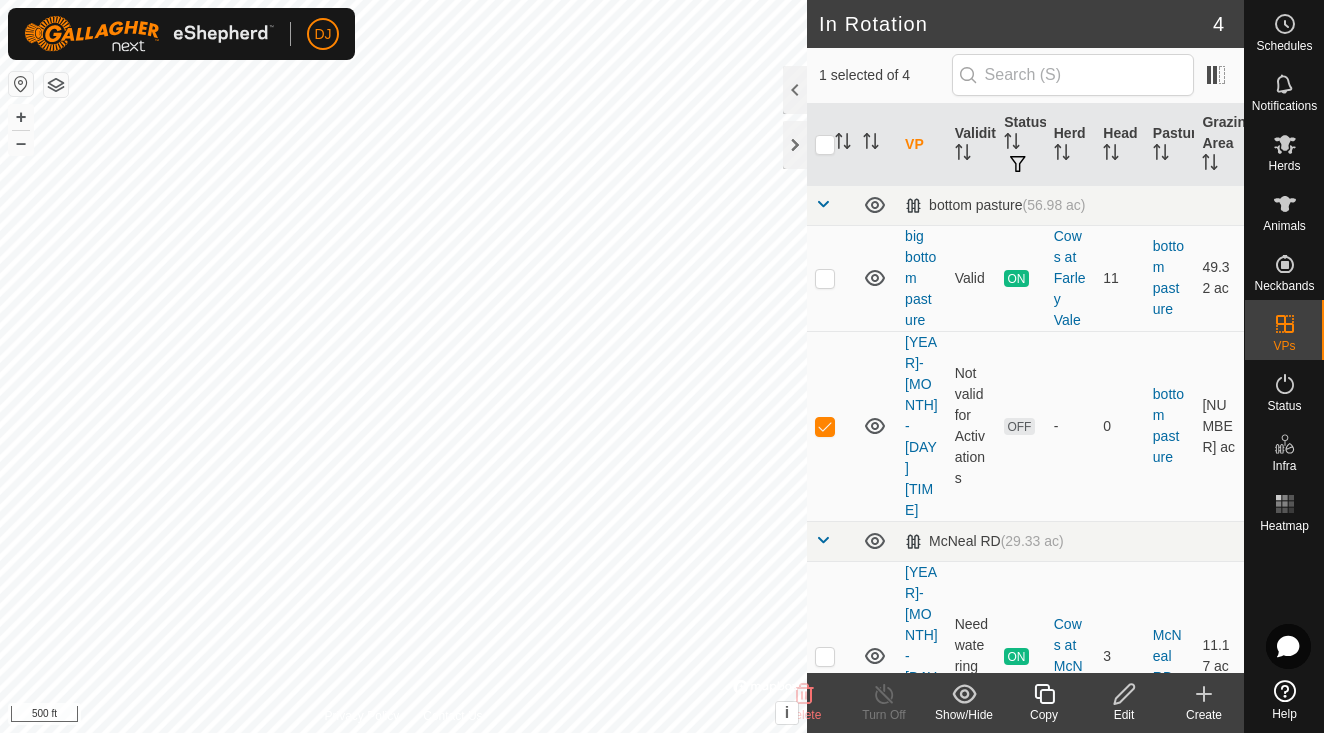click 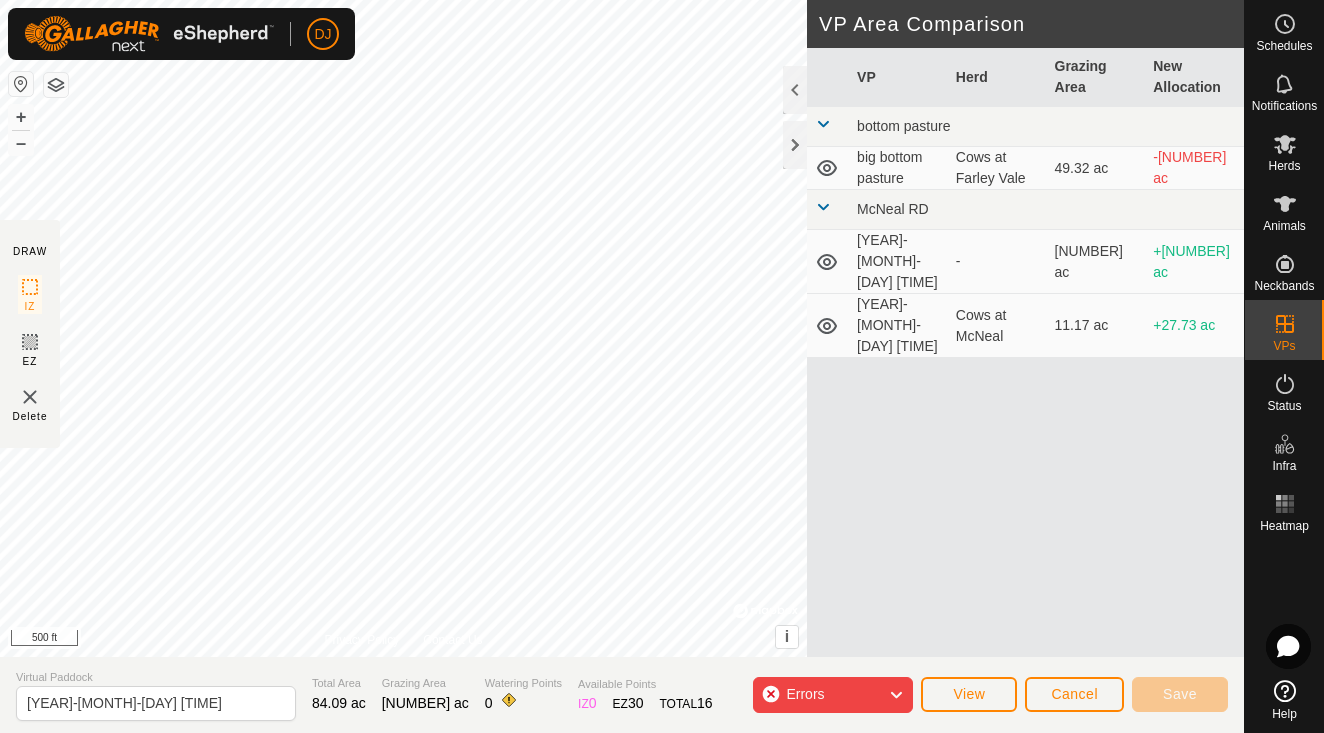 click on "Errors" 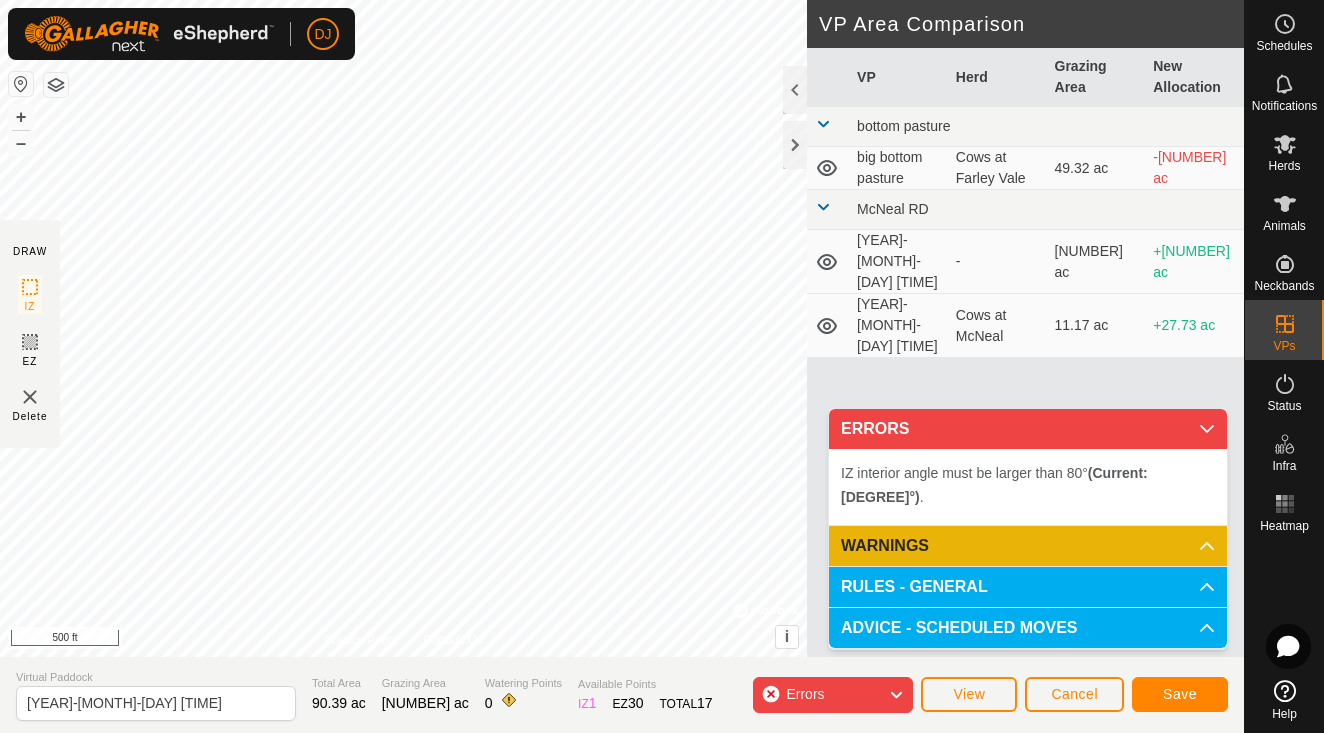 click on "IZ interior angle must be larger than 80°  (Current: [DEGREE]°) . + – ⇧ i ©  Mapbox , ©  OpenStreetMap ,  Improve this map 500 ft" at bounding box center [403, 328] 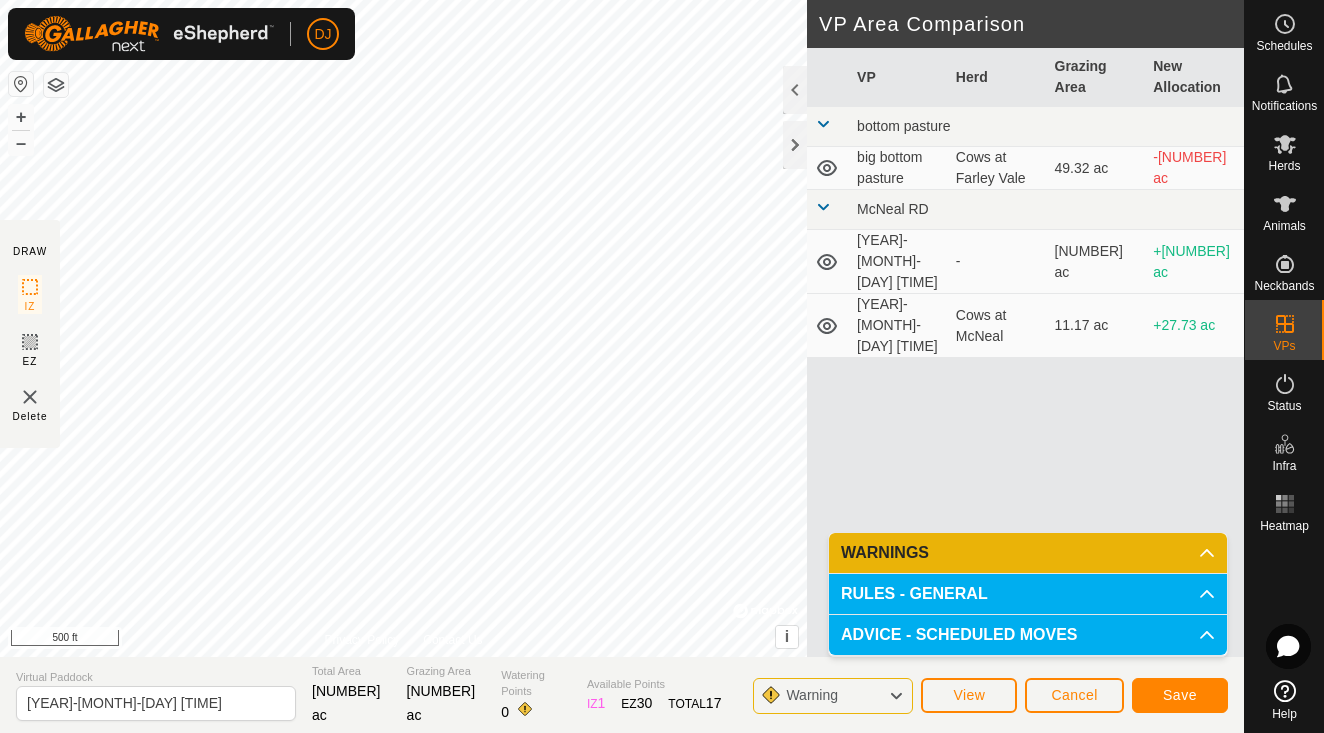 click on "Save" 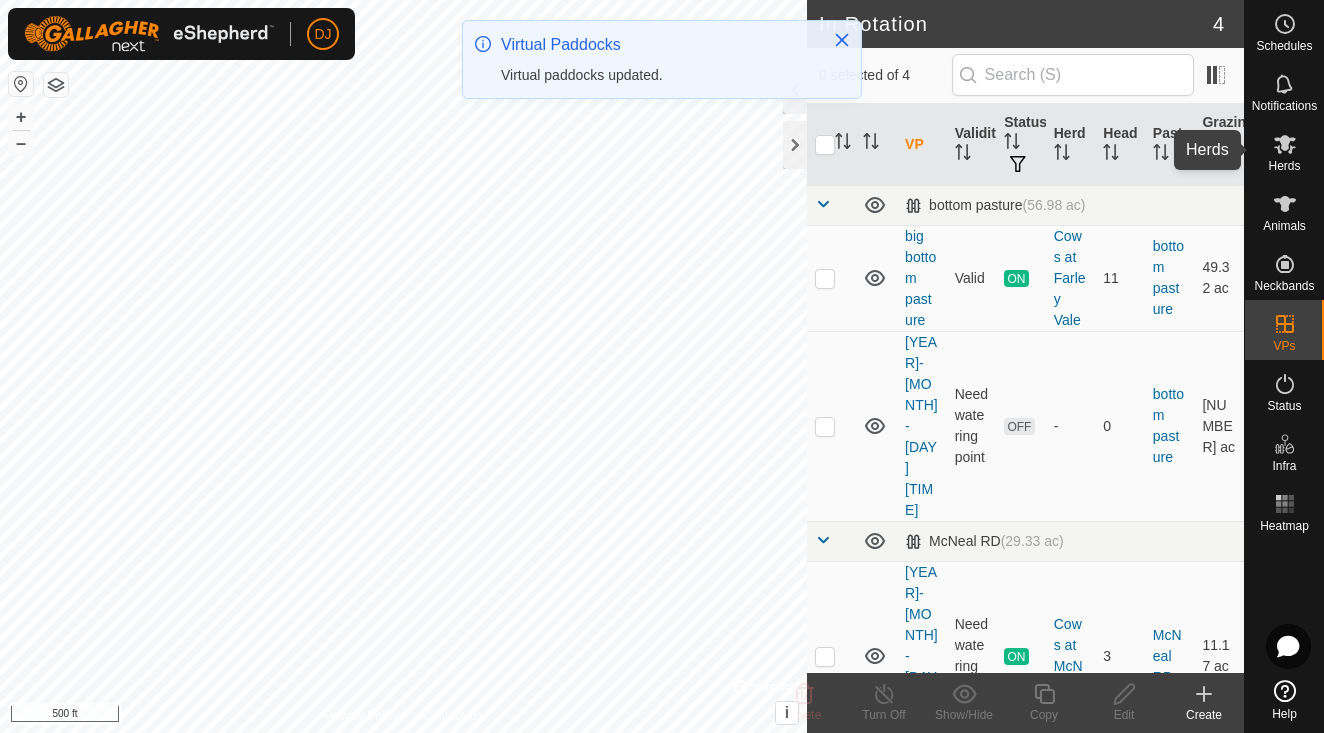click 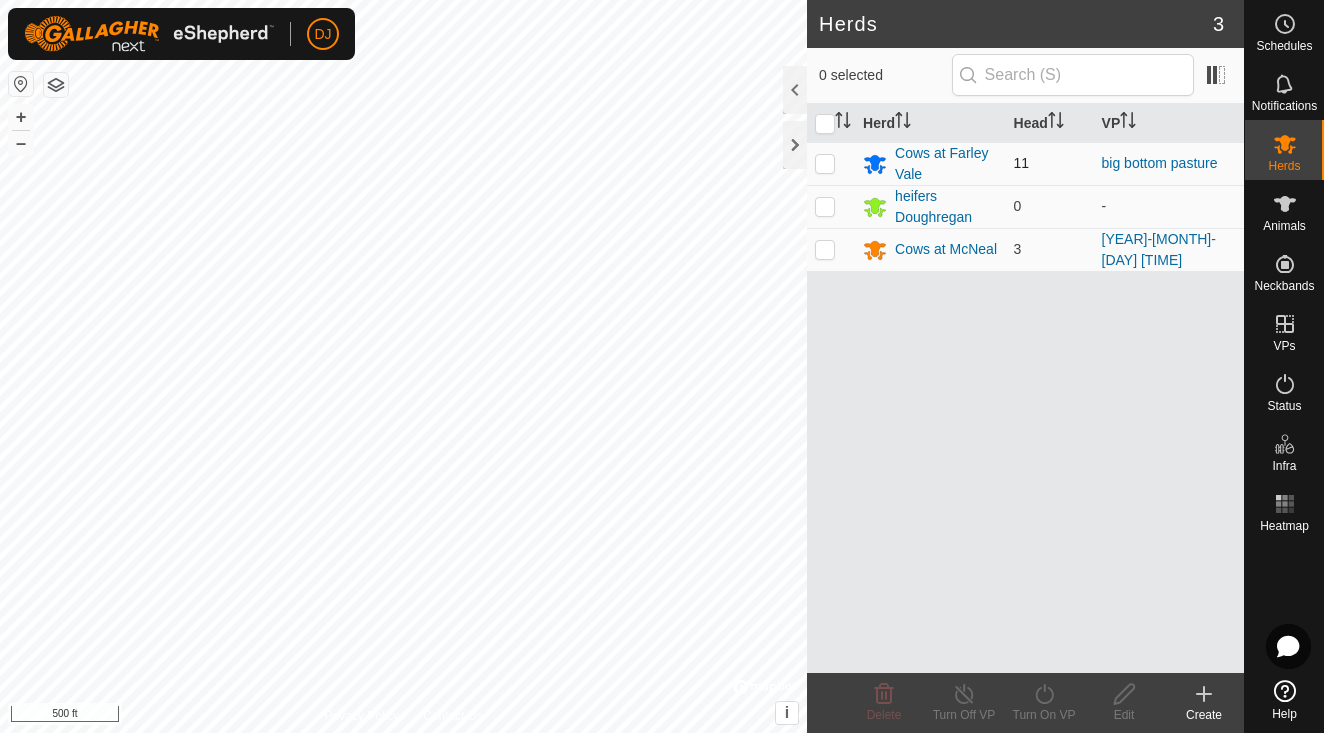 click at bounding box center (825, 163) 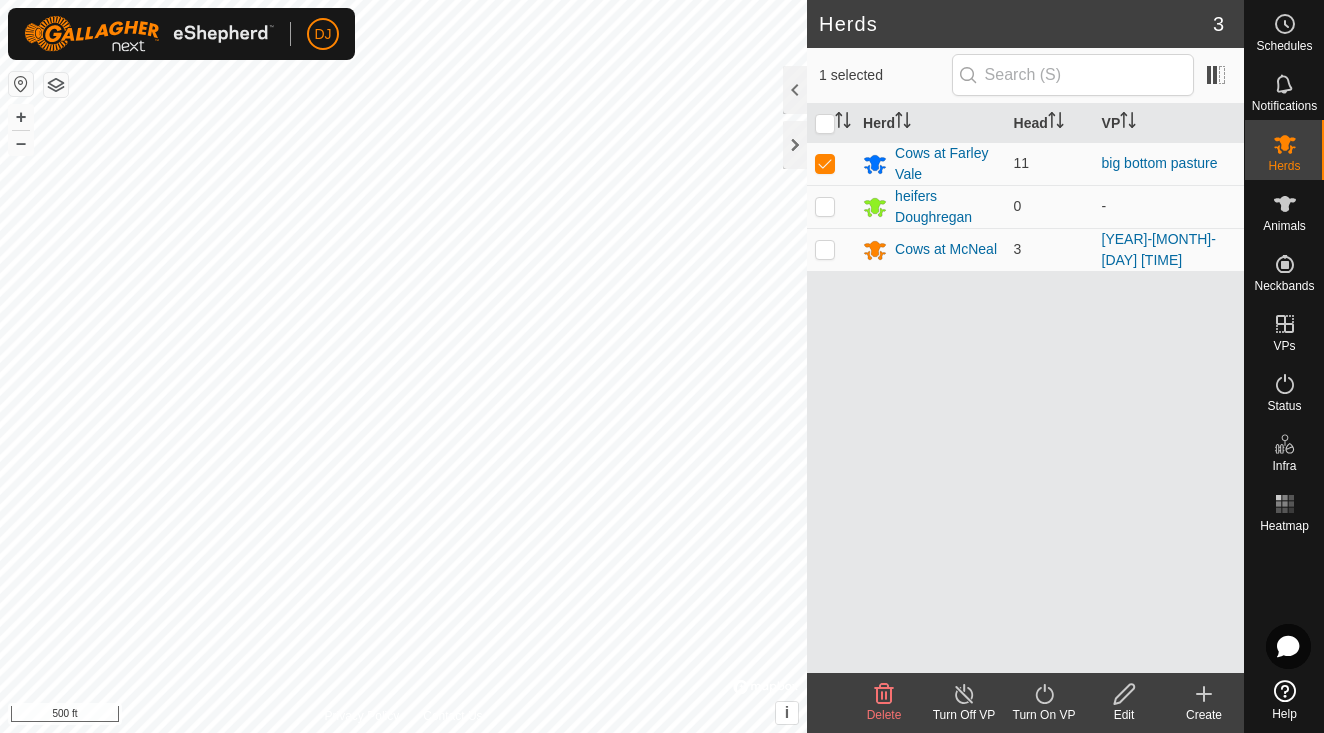 click 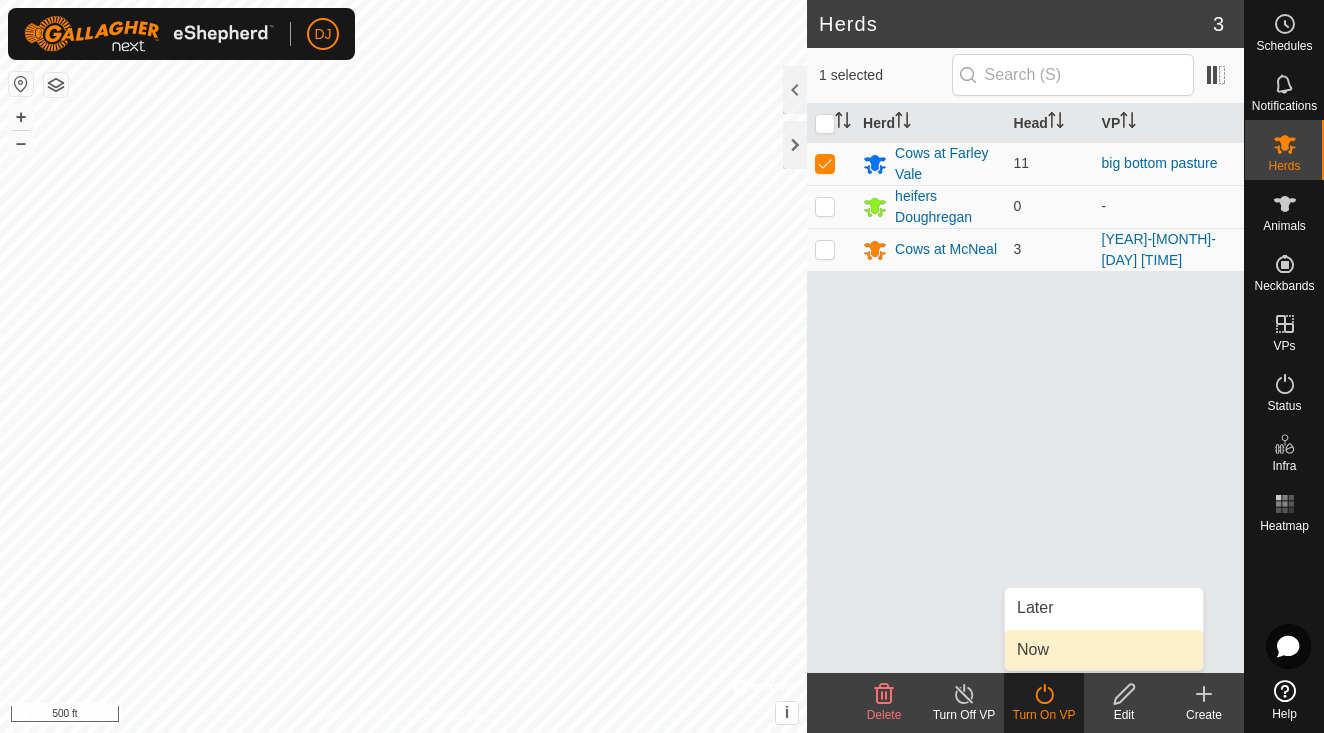 click on "Now" at bounding box center [1104, 650] 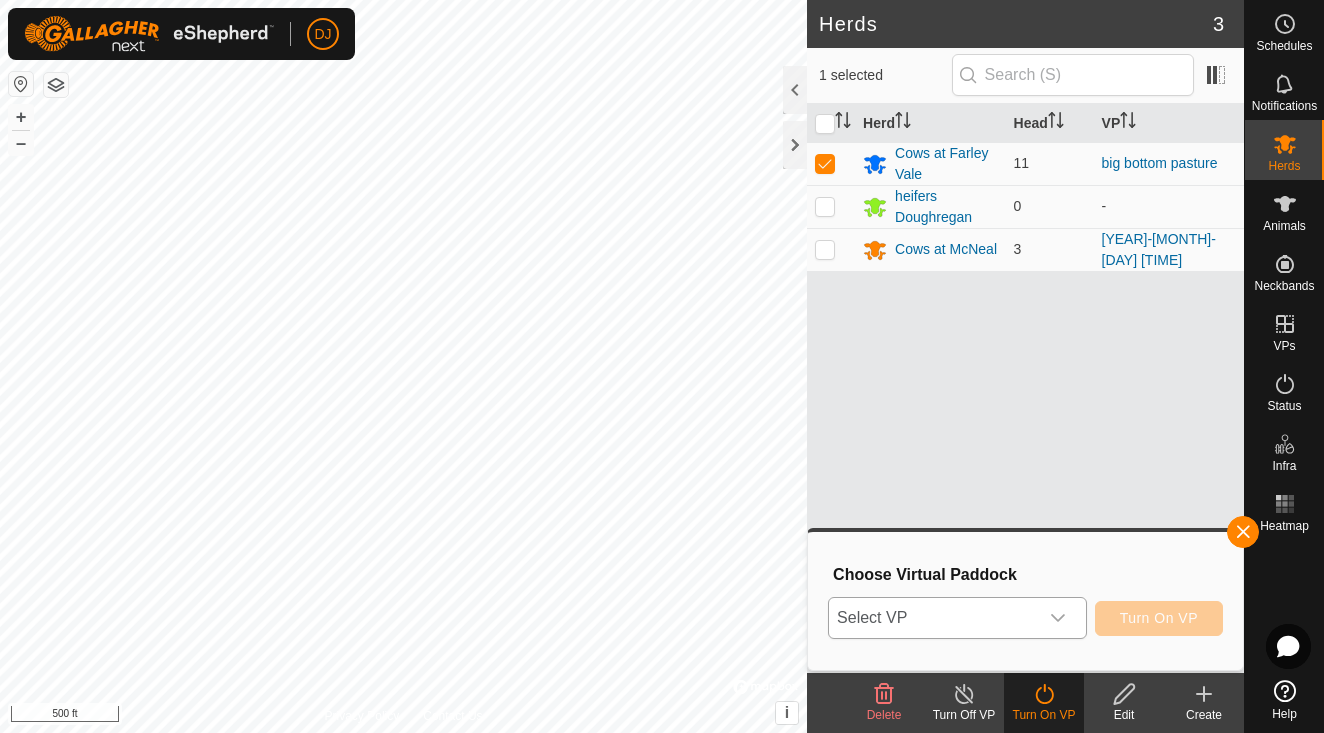 click on "Select VP" at bounding box center (933, 618) 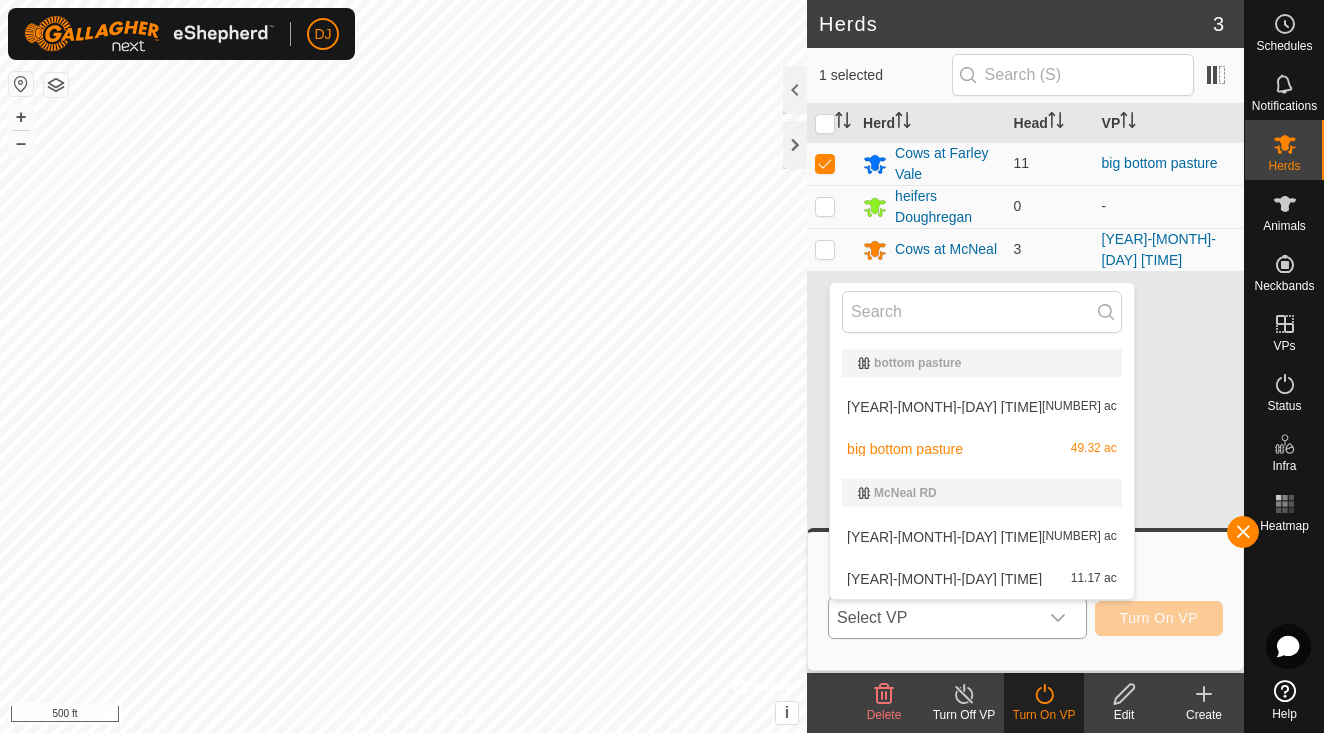 click on "[YEAR]-[MONTH]-[DAY] [TIME] [NUMBER] ac" at bounding box center [982, 407] 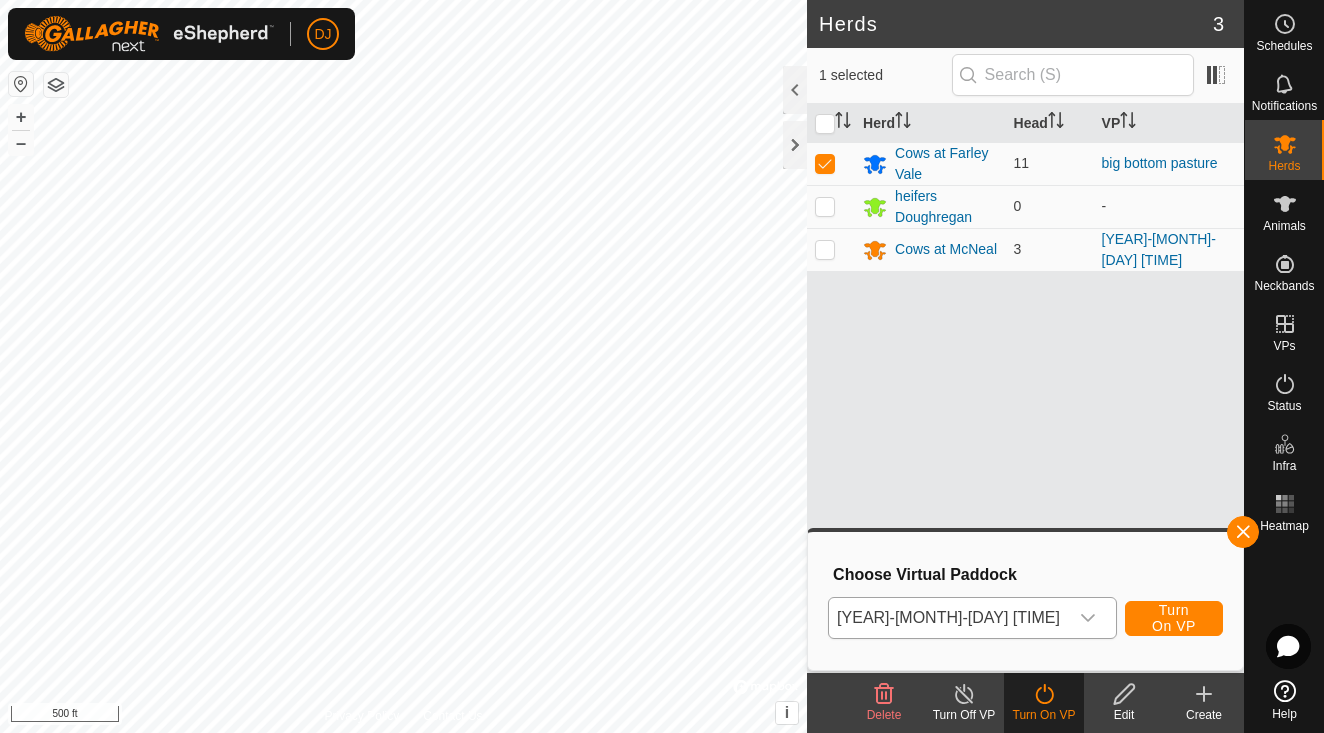 click on "Turn On VP" at bounding box center [1174, 618] 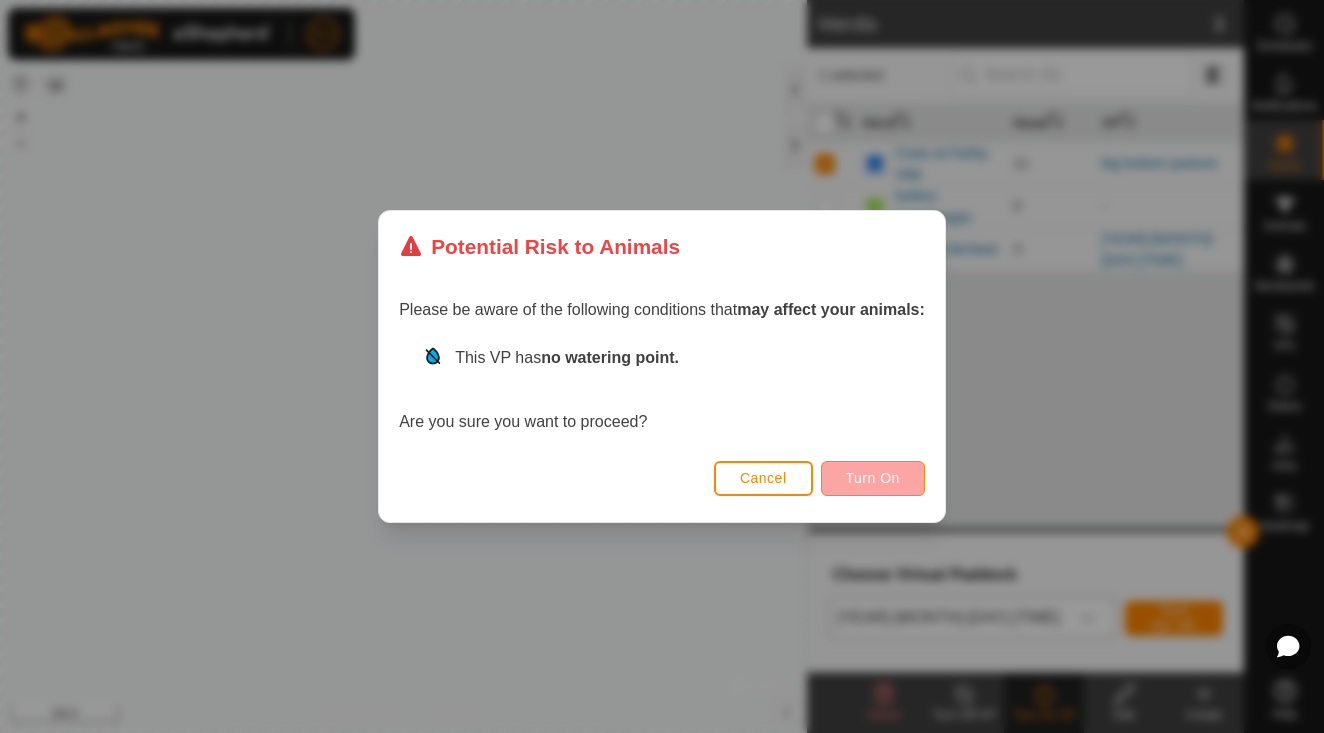 click on "Turn On" at bounding box center [873, 478] 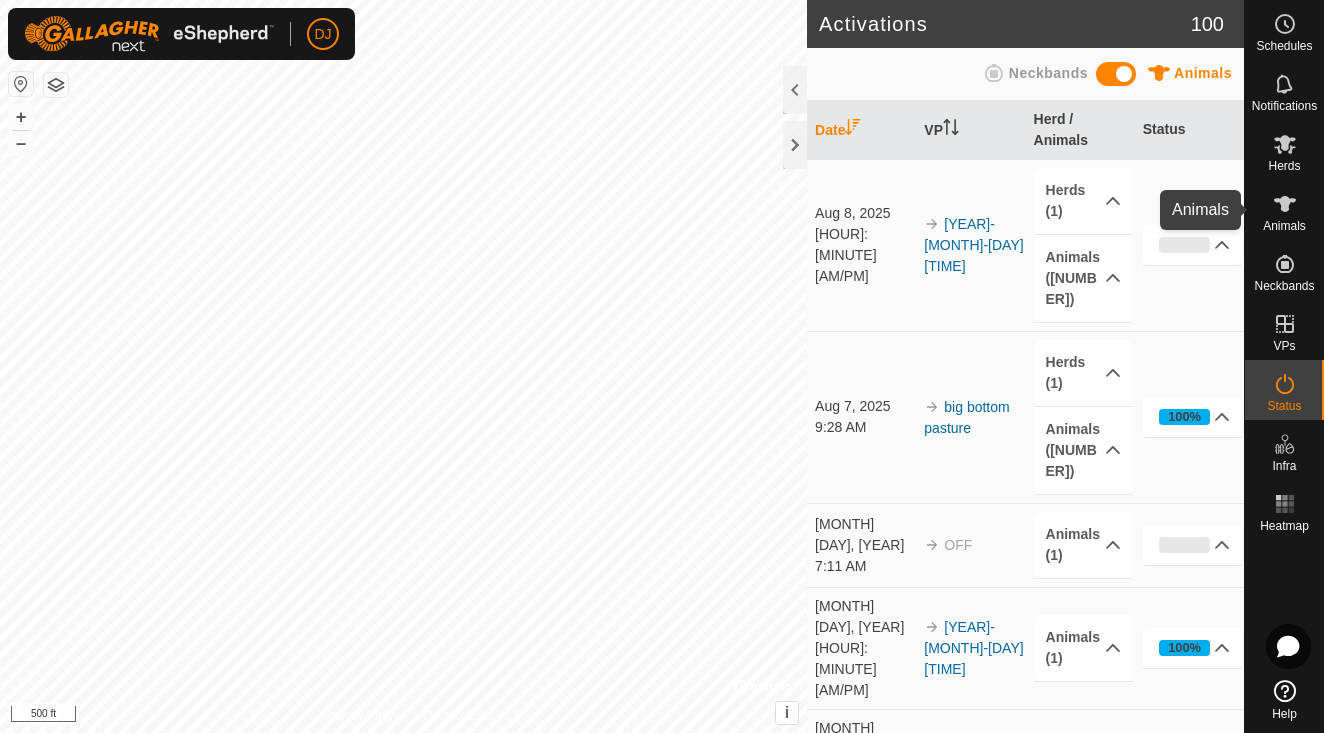 click at bounding box center (1285, 204) 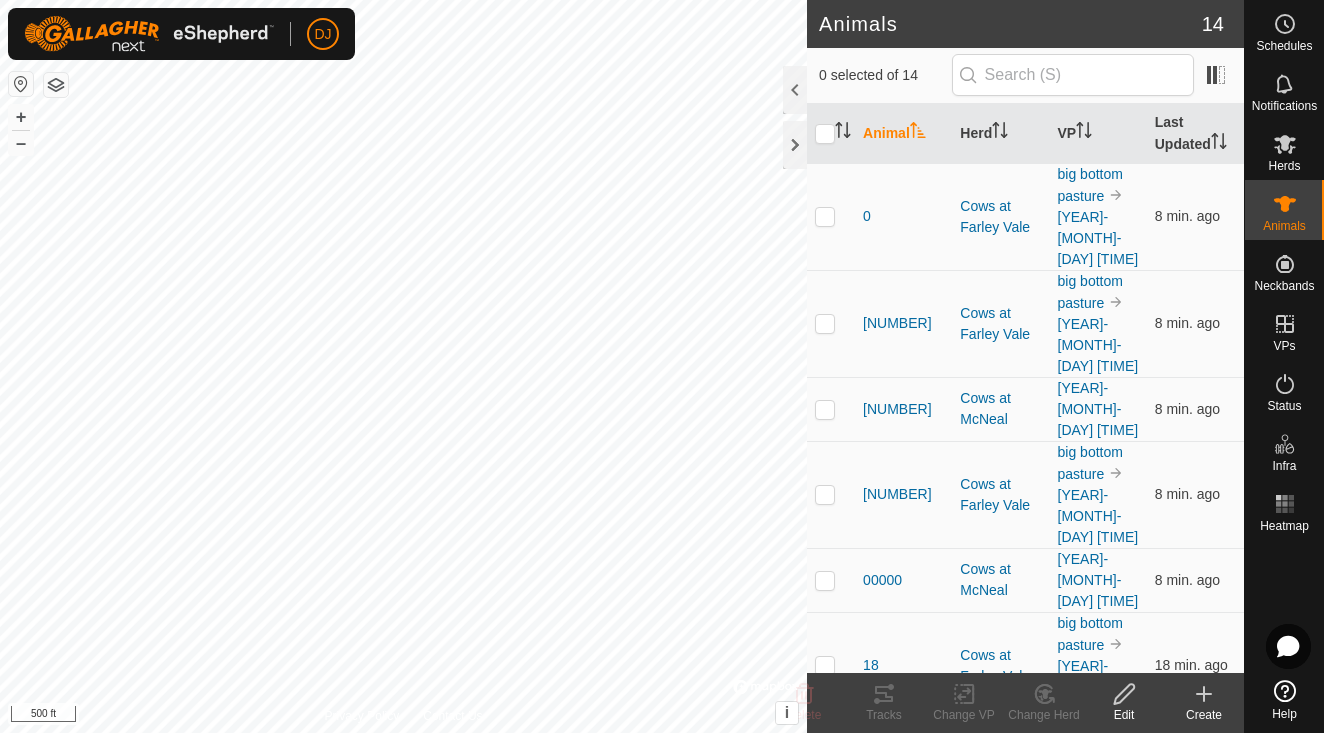 scroll, scrollTop: 0, scrollLeft: 0, axis: both 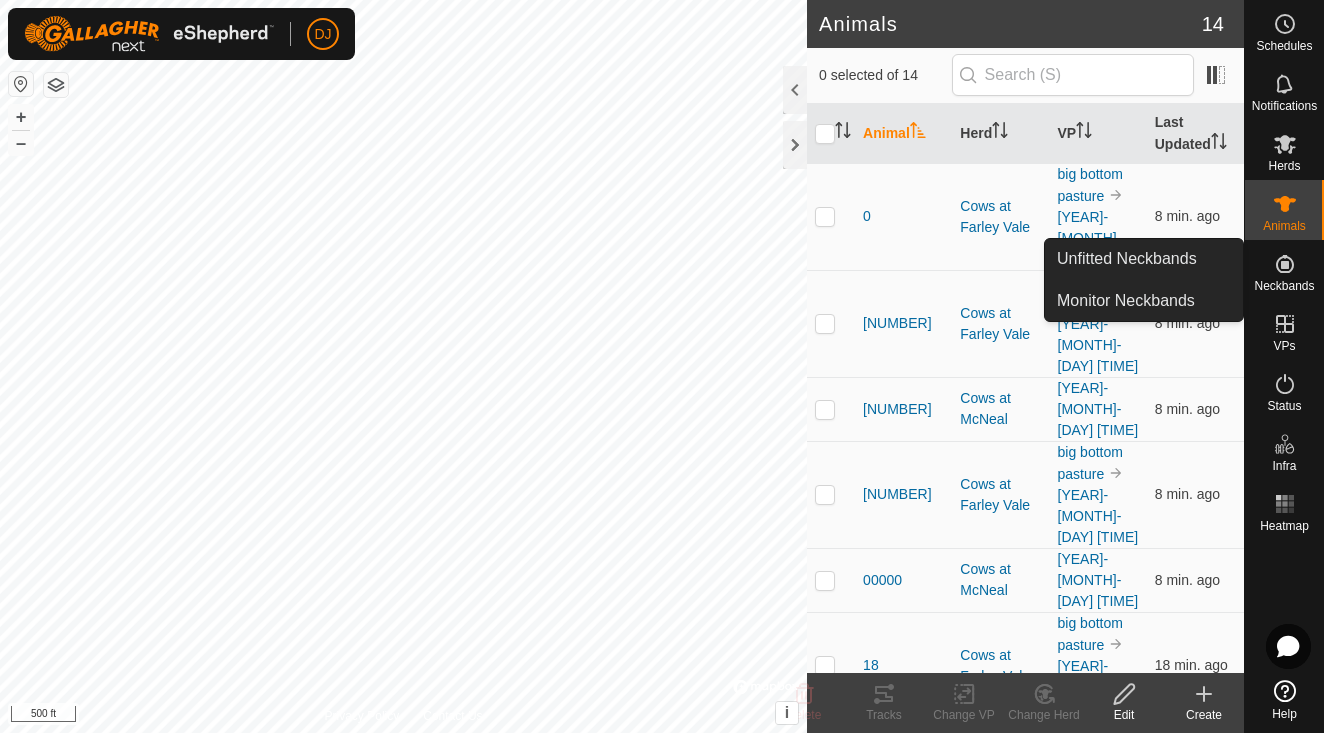 click on "Neckbands" at bounding box center (1284, 286) 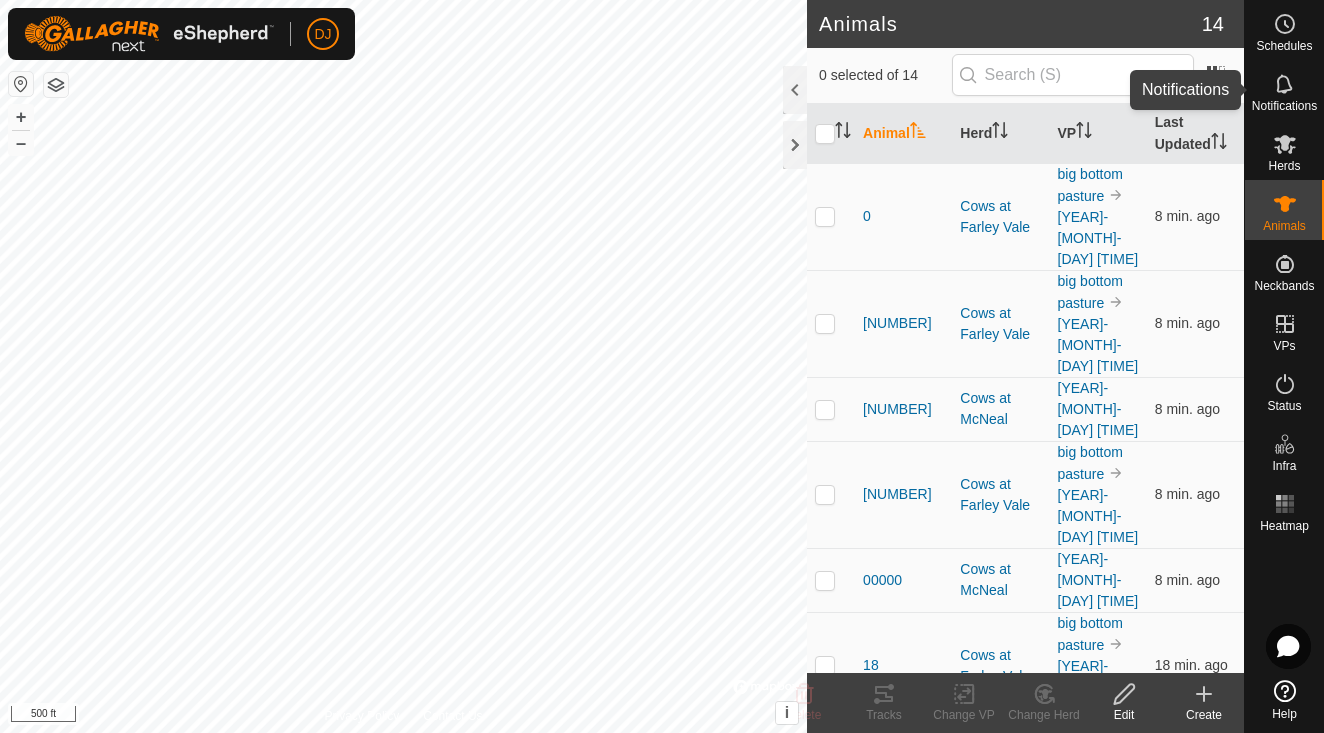 click 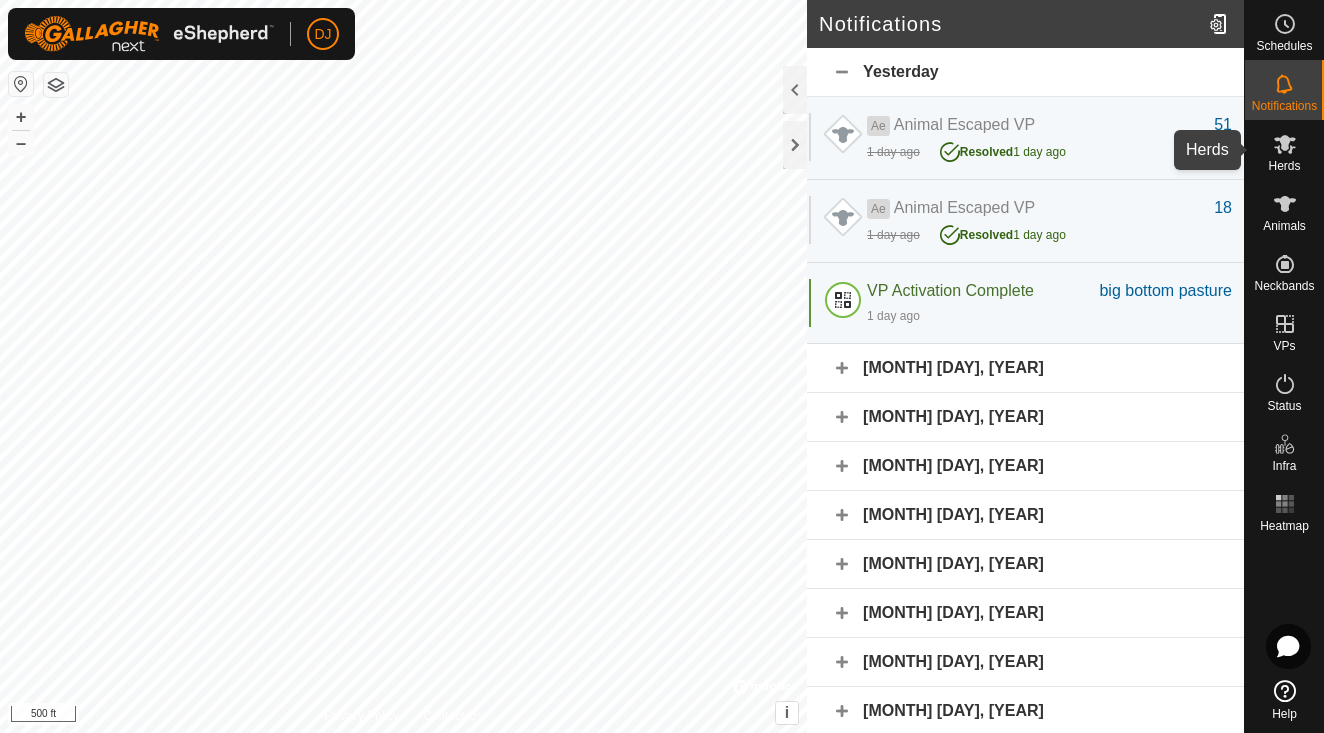 click 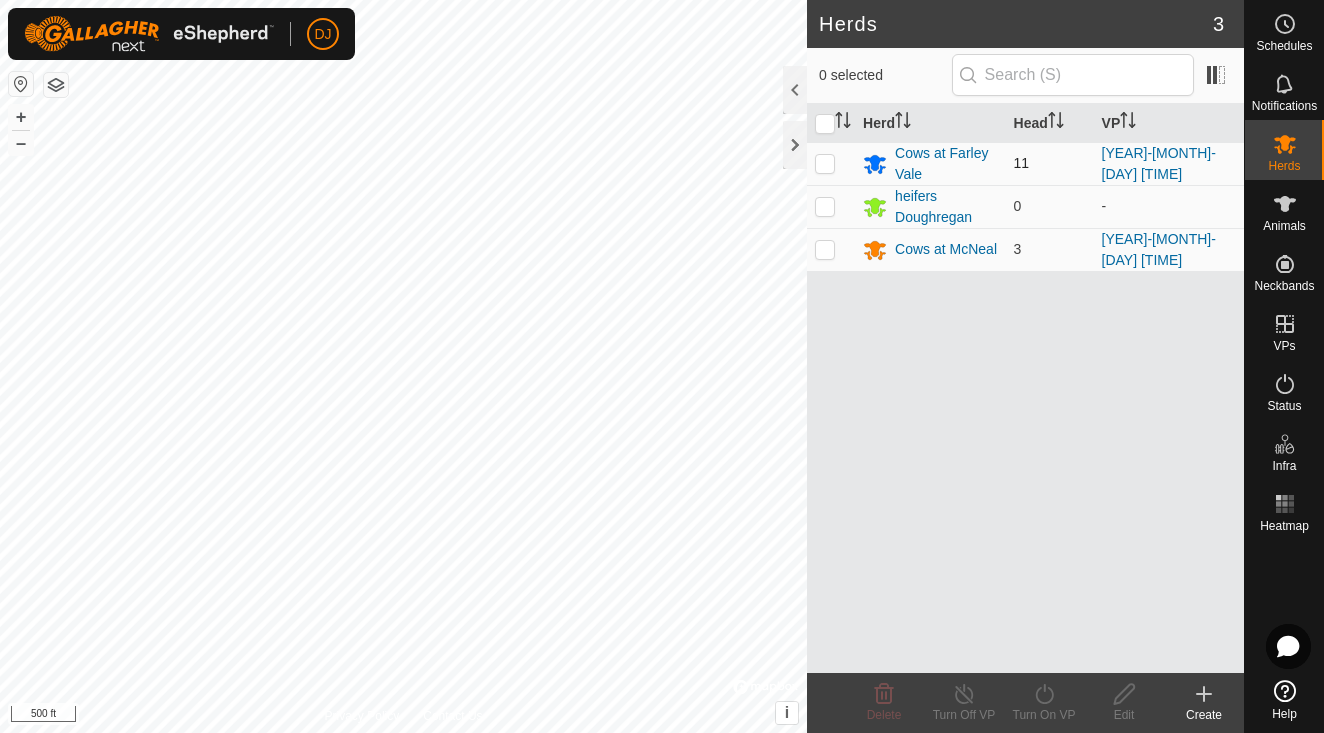 click at bounding box center (825, 163) 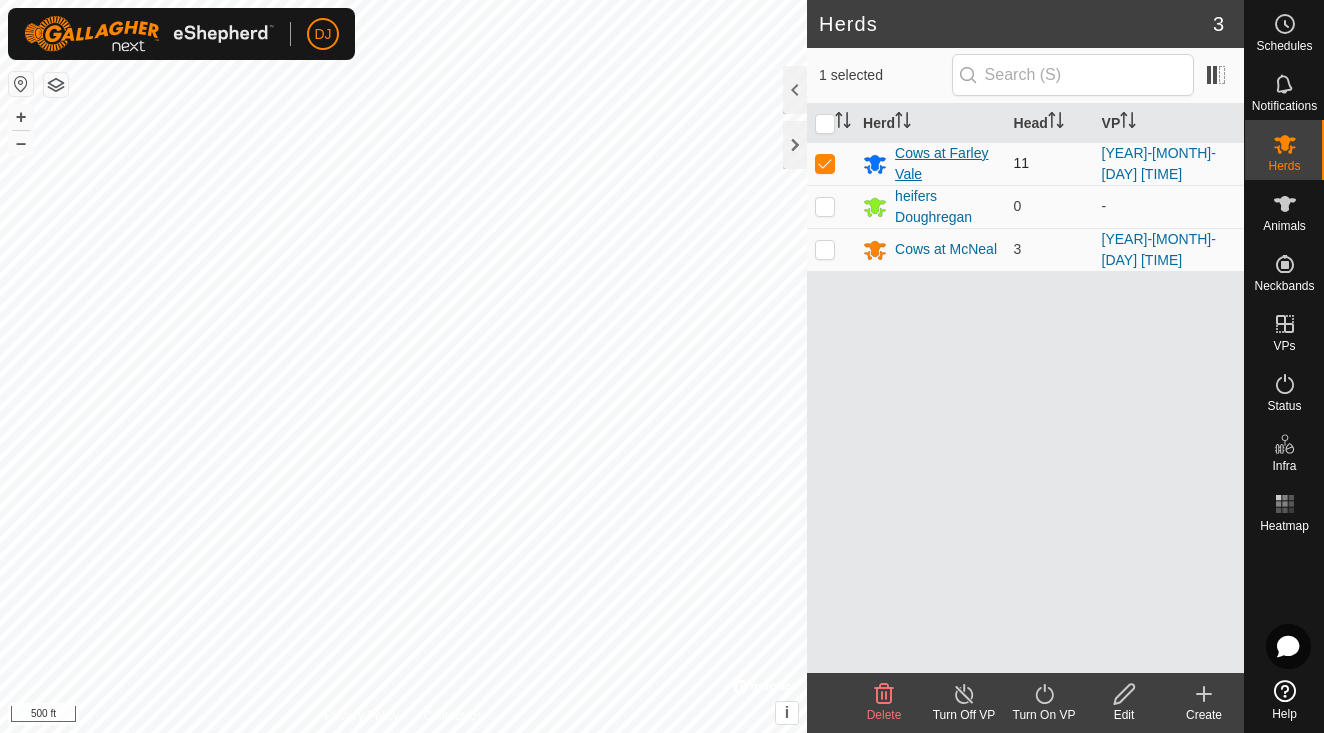click on "Cows at Farley Vale" at bounding box center [946, 164] 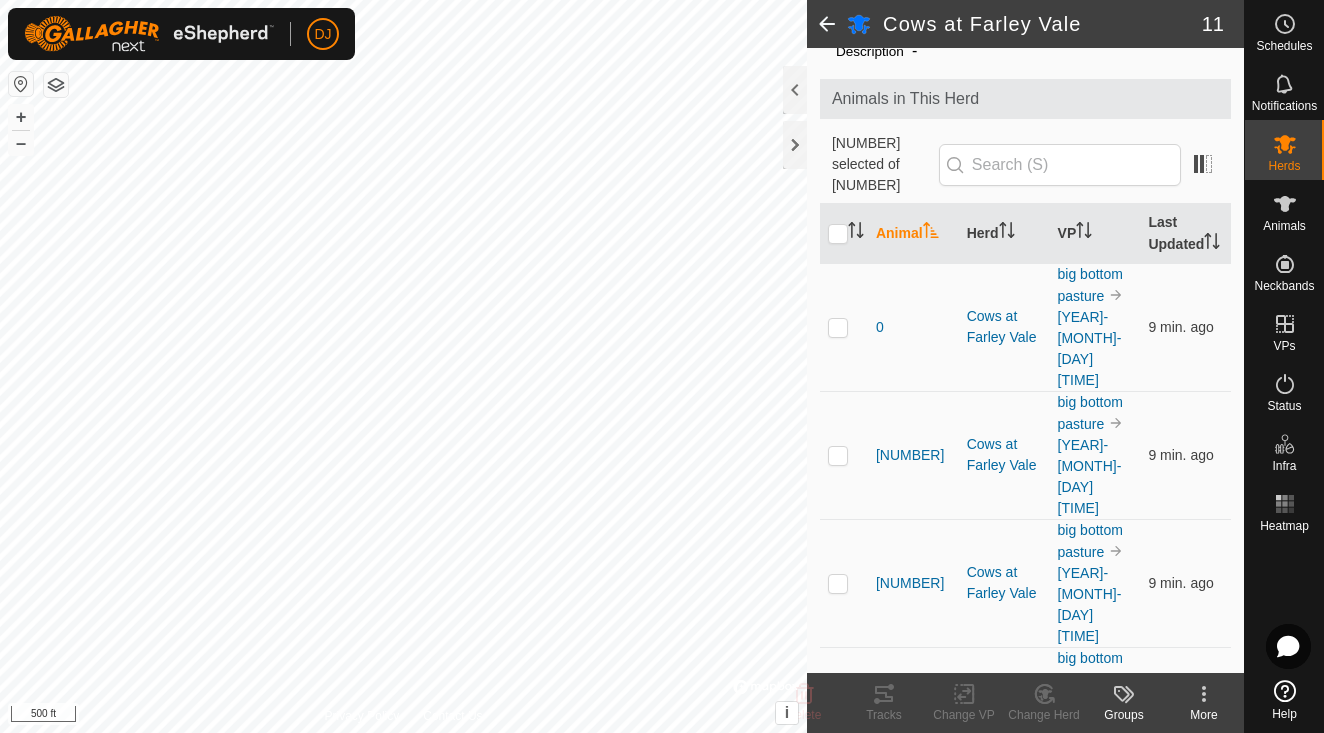 scroll, scrollTop: 81, scrollLeft: 0, axis: vertical 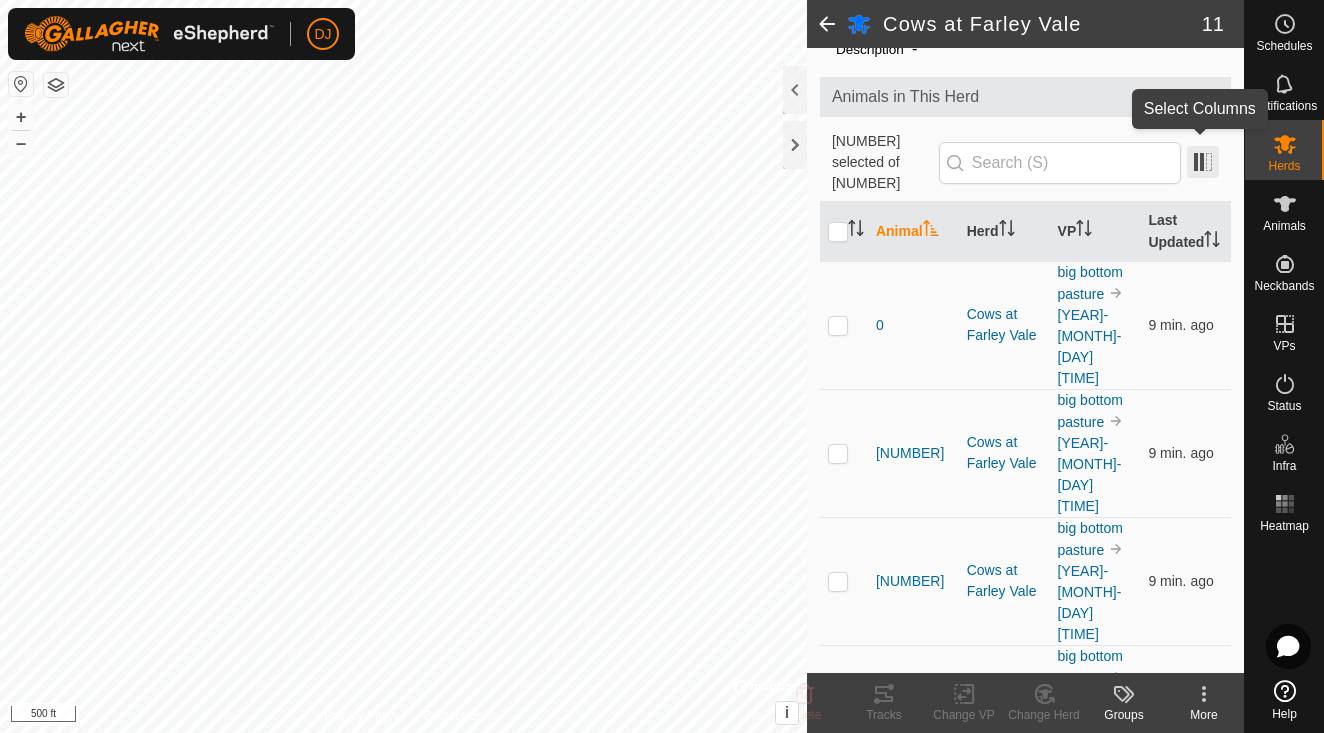 click at bounding box center [1203, 162] 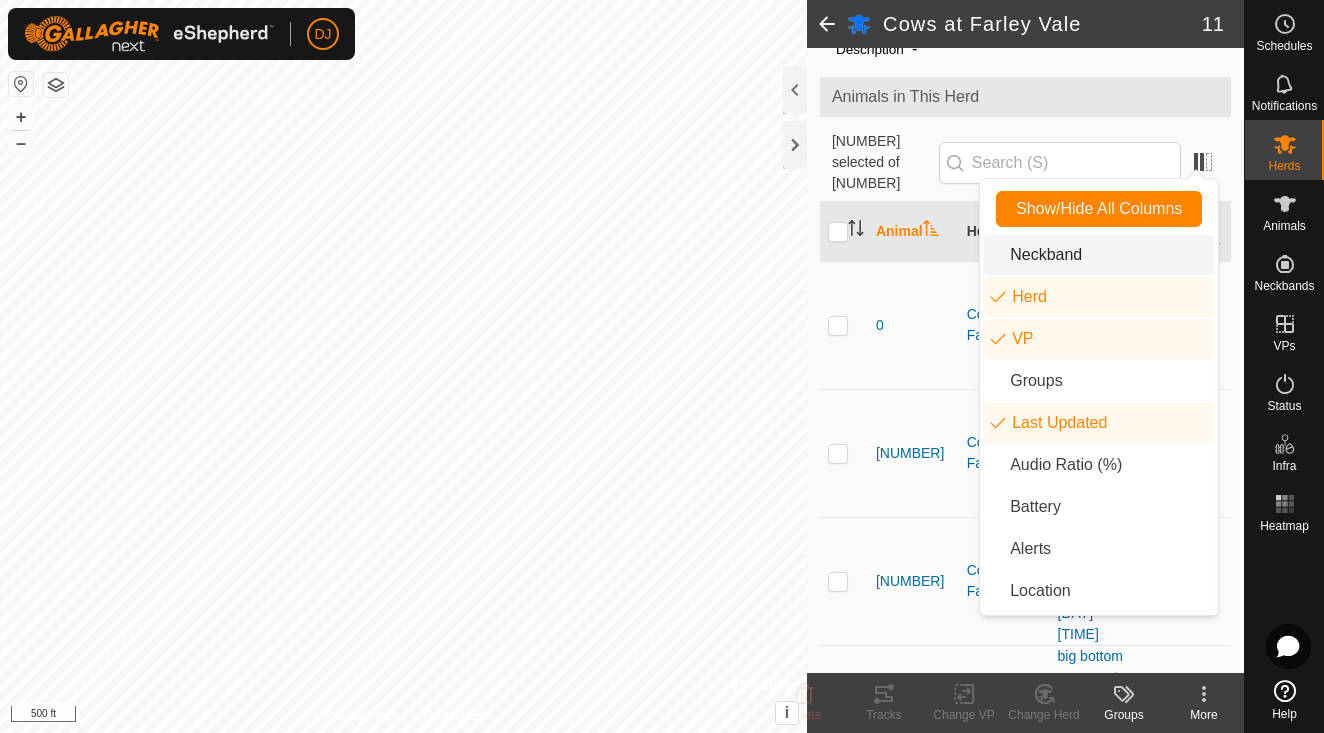 click on "Neckband" at bounding box center [1099, 255] 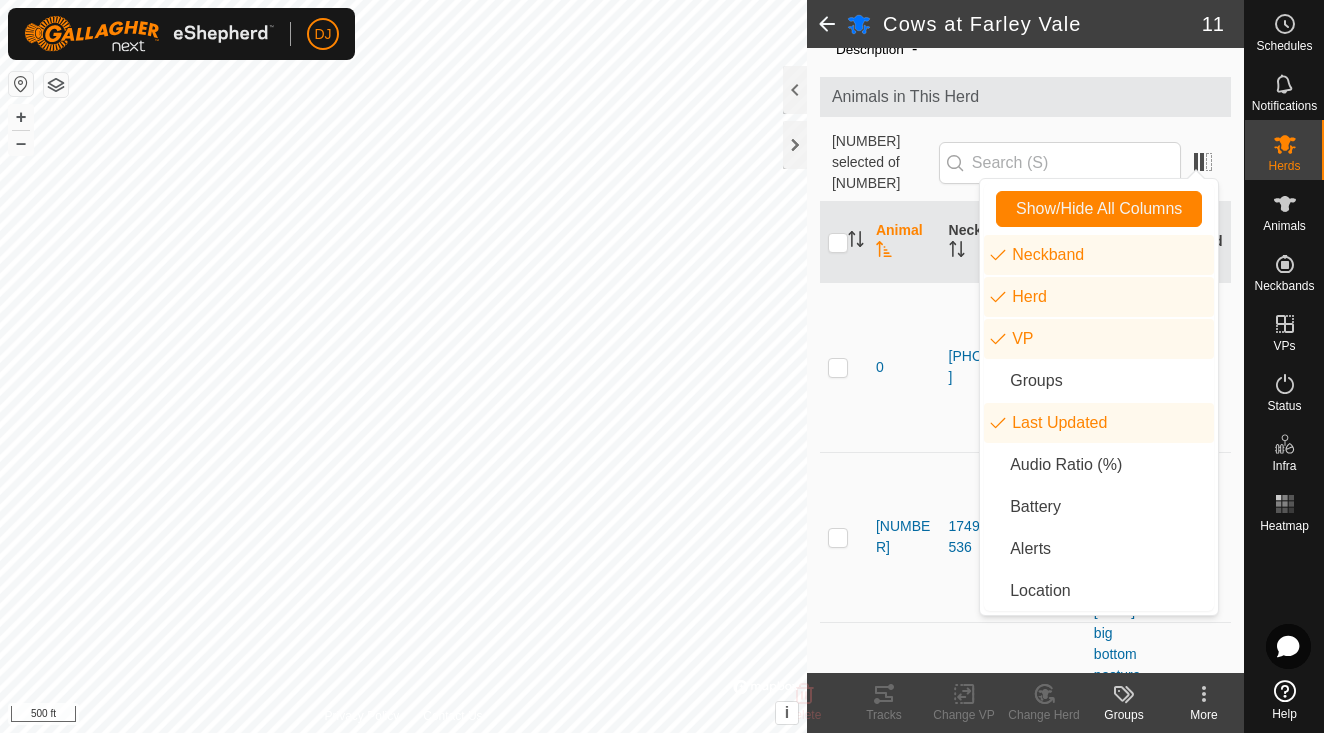 click on "[NUMBER]" at bounding box center (904, 537) 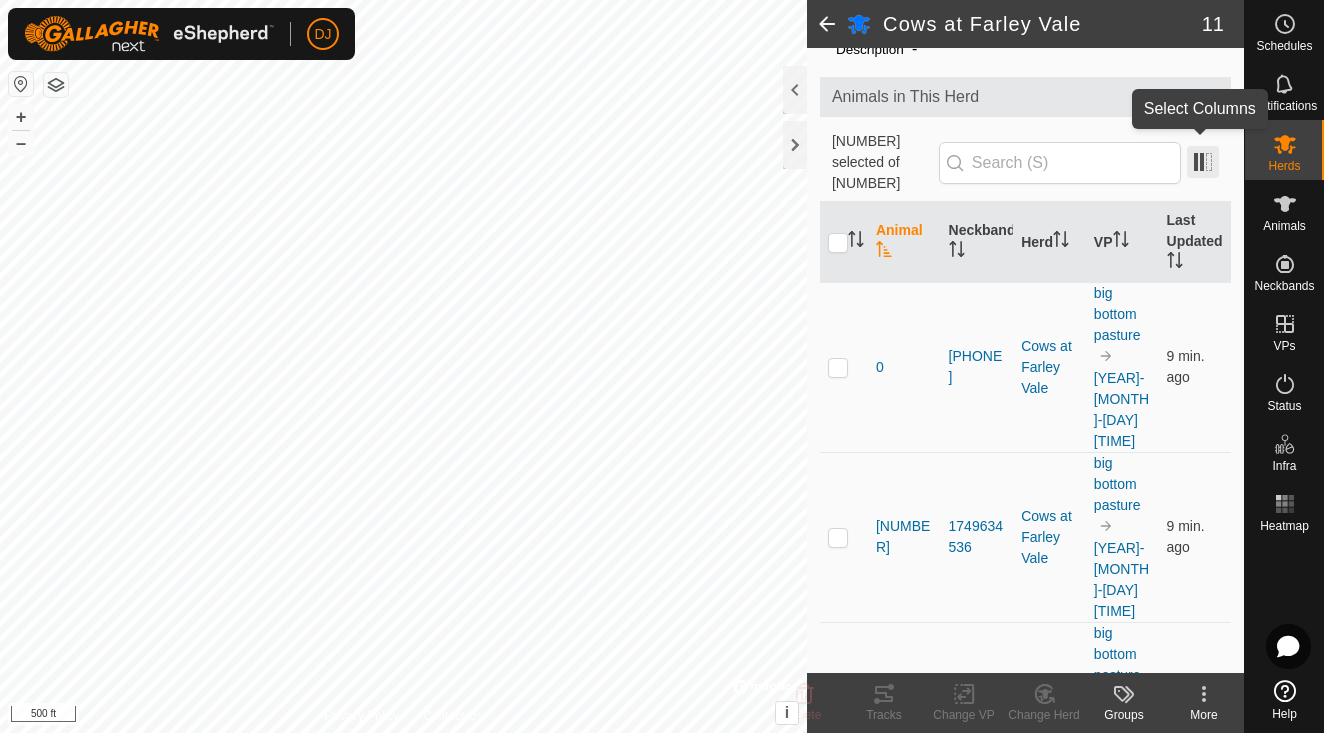 click at bounding box center [1203, 162] 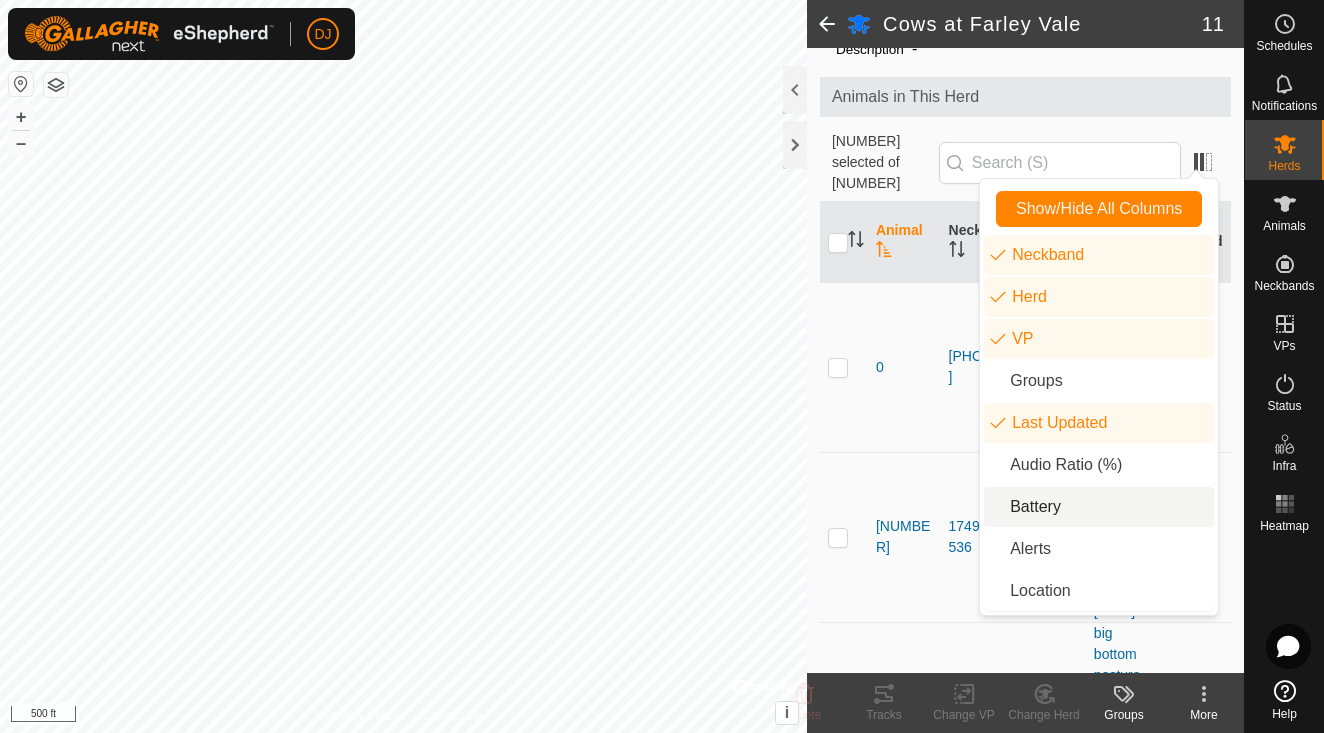 click on "Battery" at bounding box center [1099, 507] 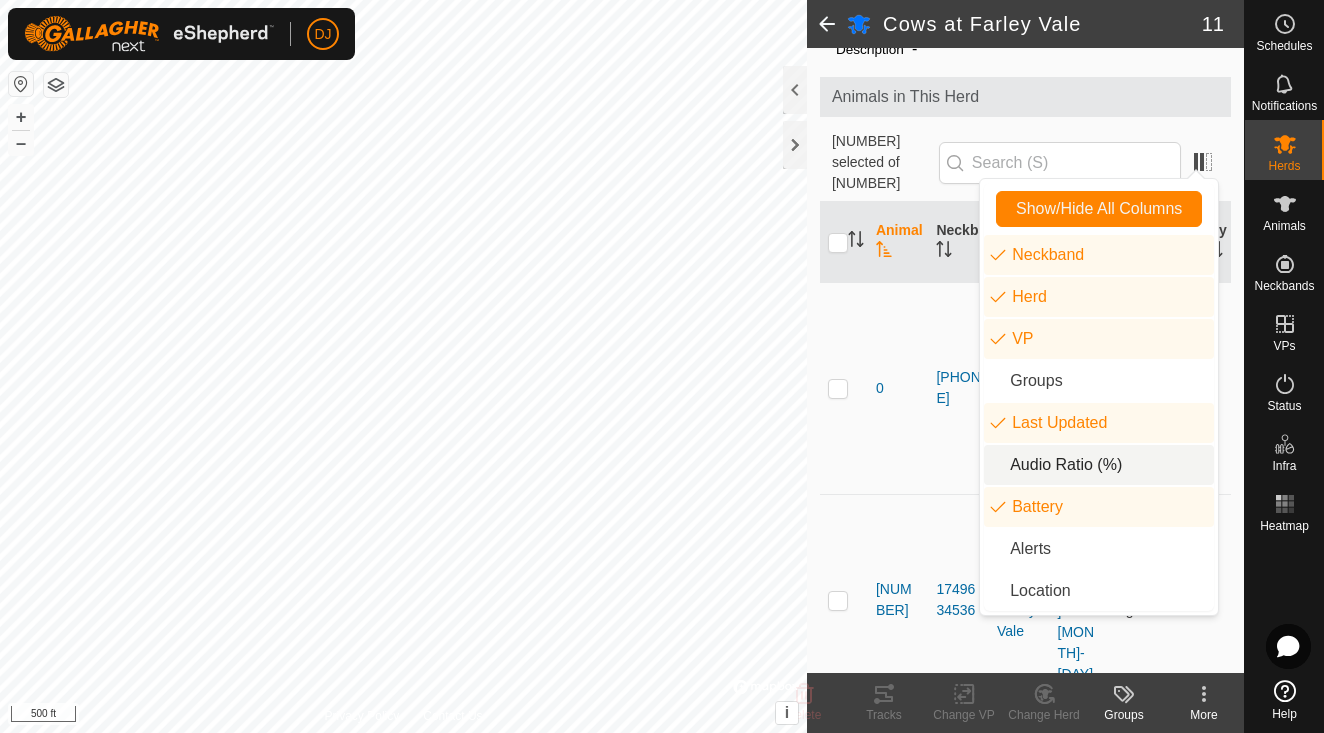 click on "Audio Ratio (%)" at bounding box center (1099, 465) 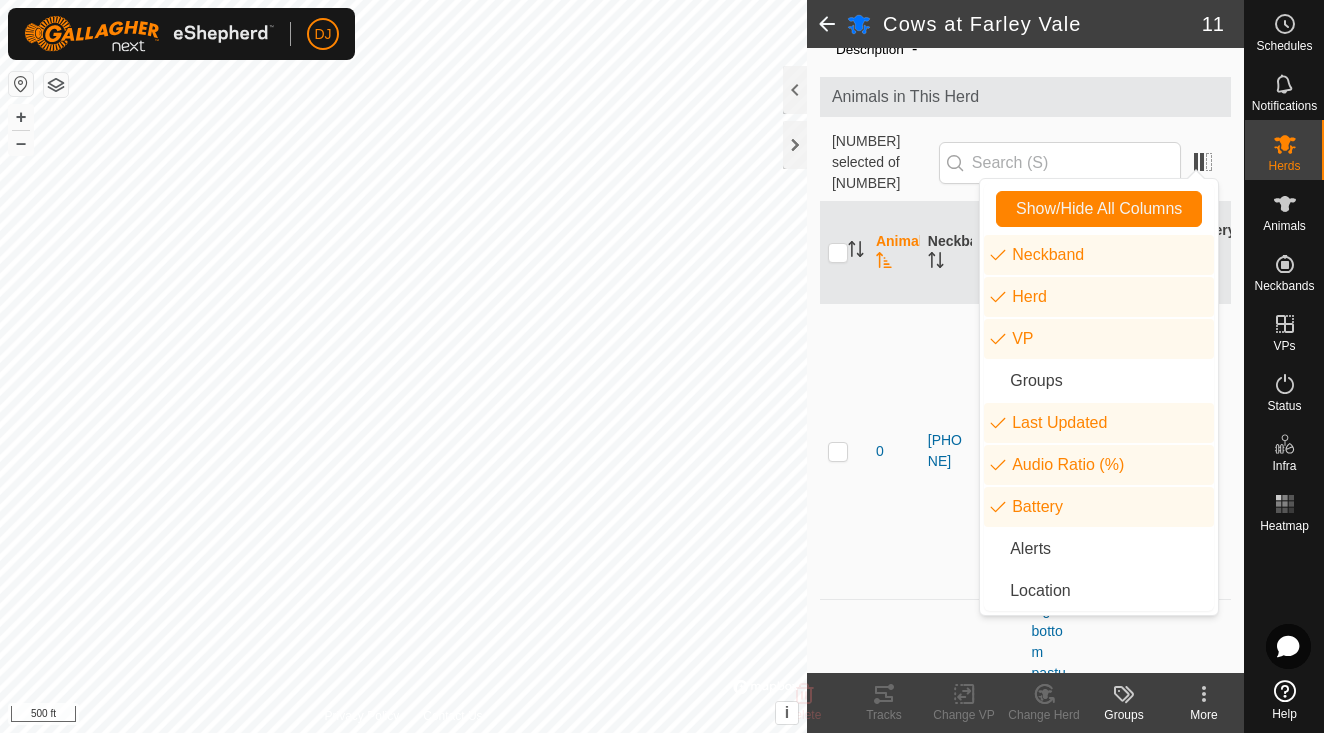 click on "[NUMBER]" at bounding box center (894, 747) 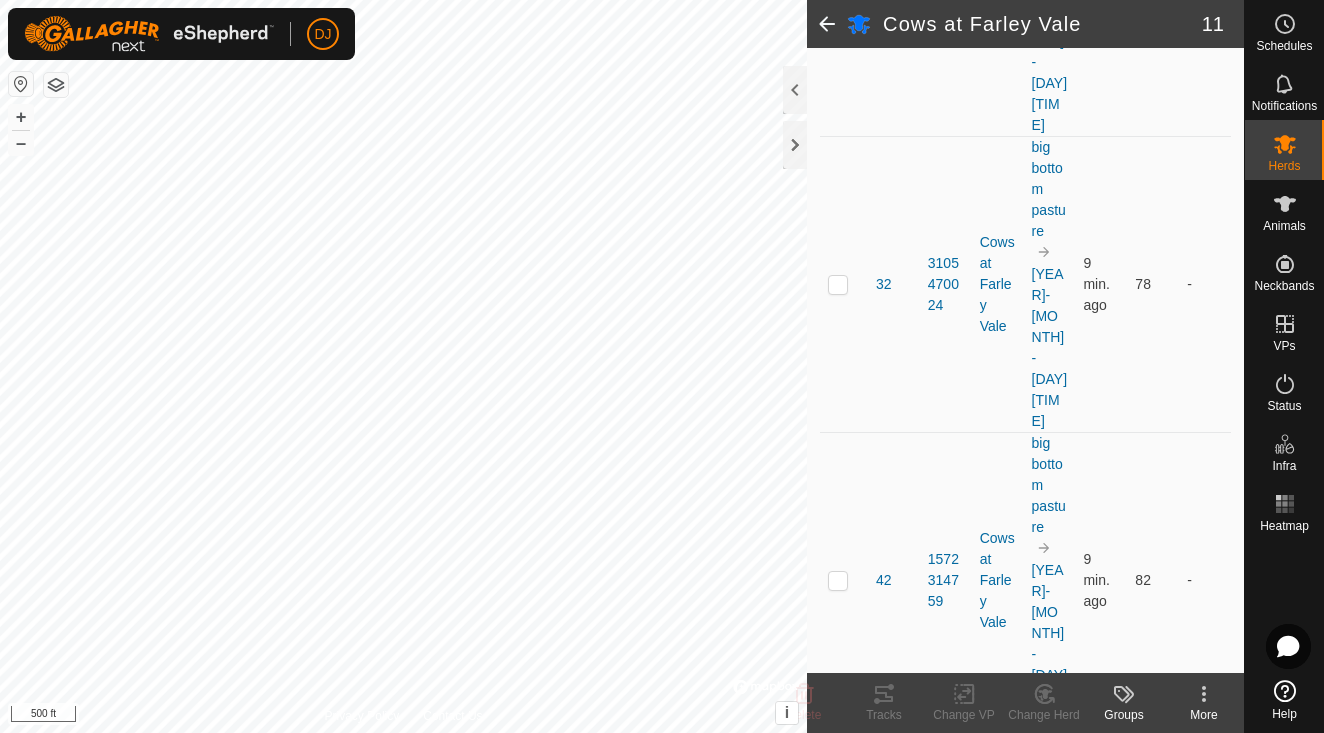 scroll, scrollTop: 2023, scrollLeft: 0, axis: vertical 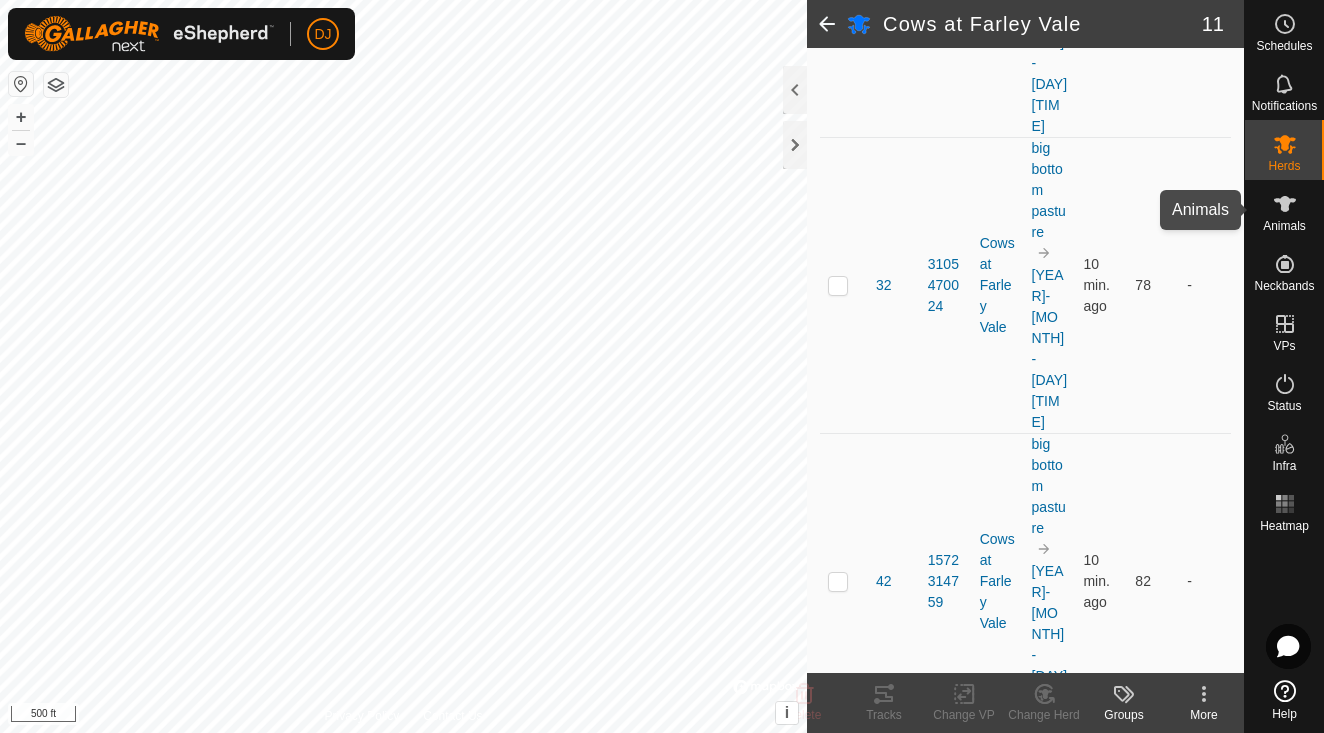 click 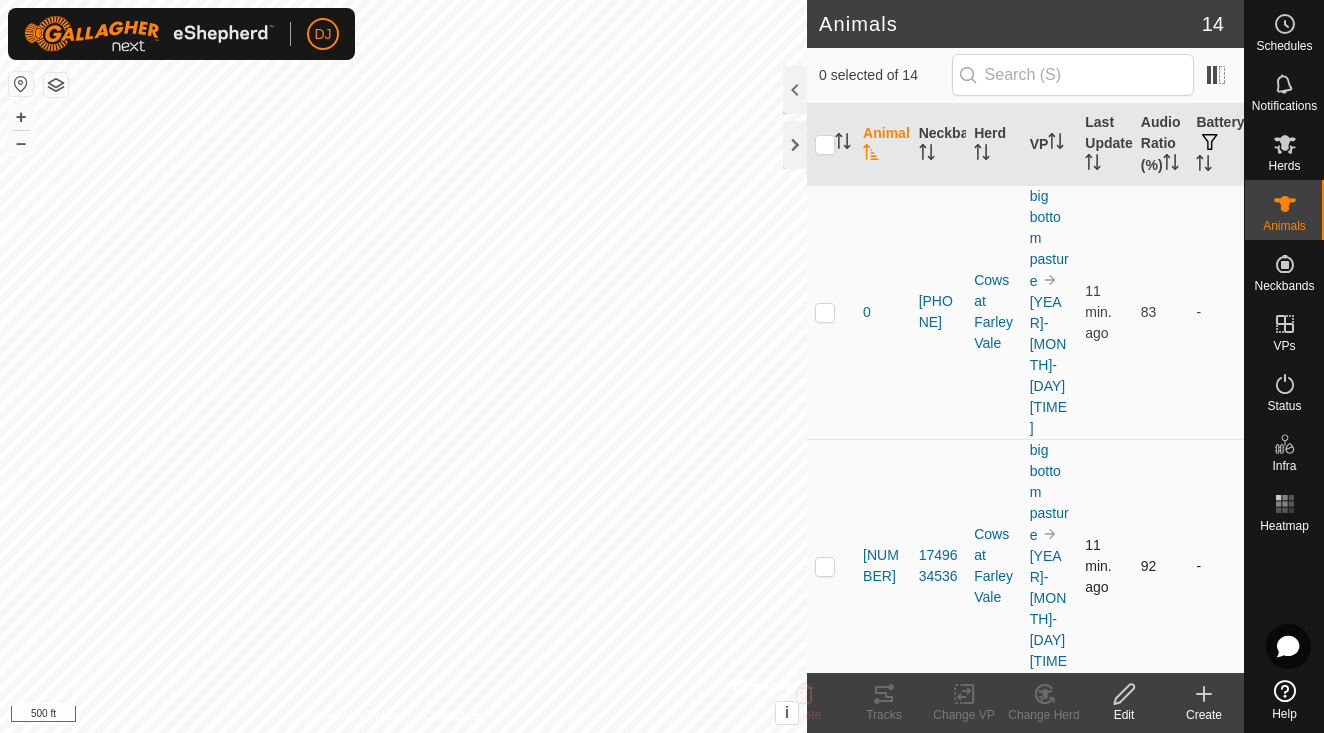 scroll, scrollTop: 0, scrollLeft: 0, axis: both 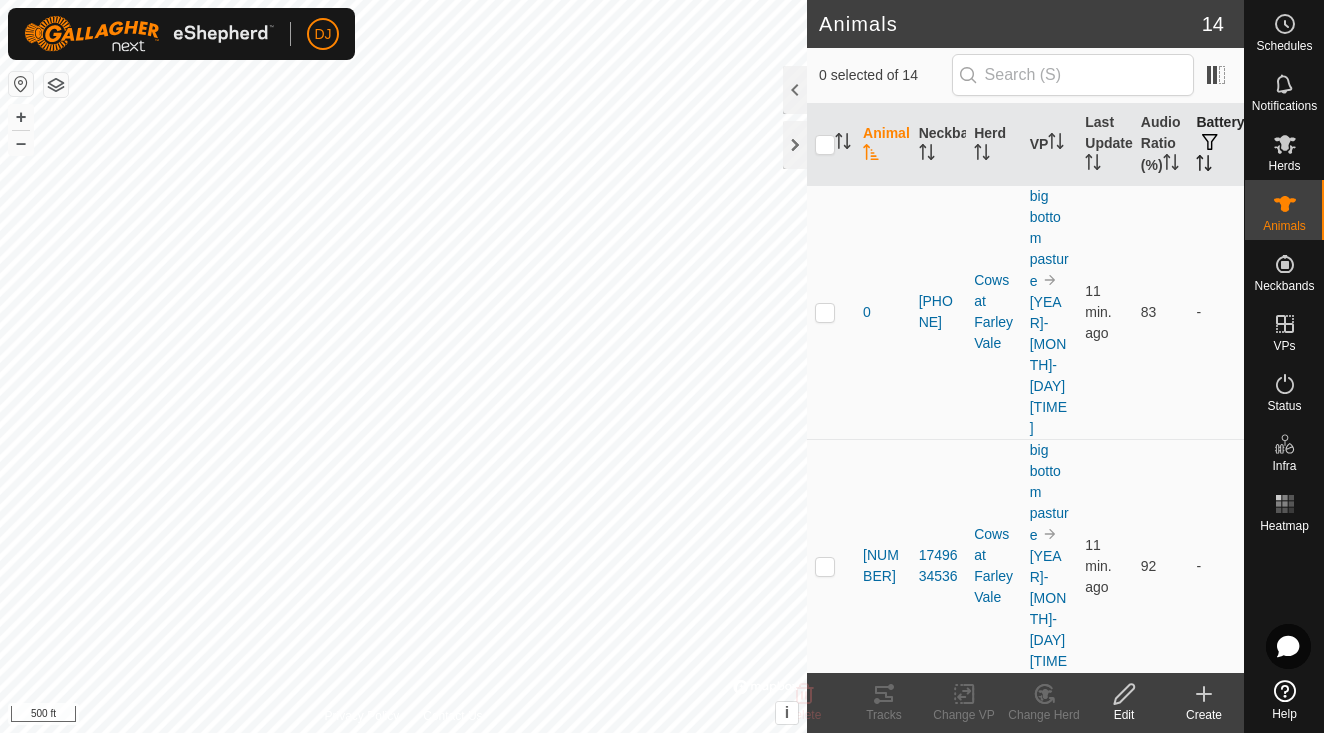 click 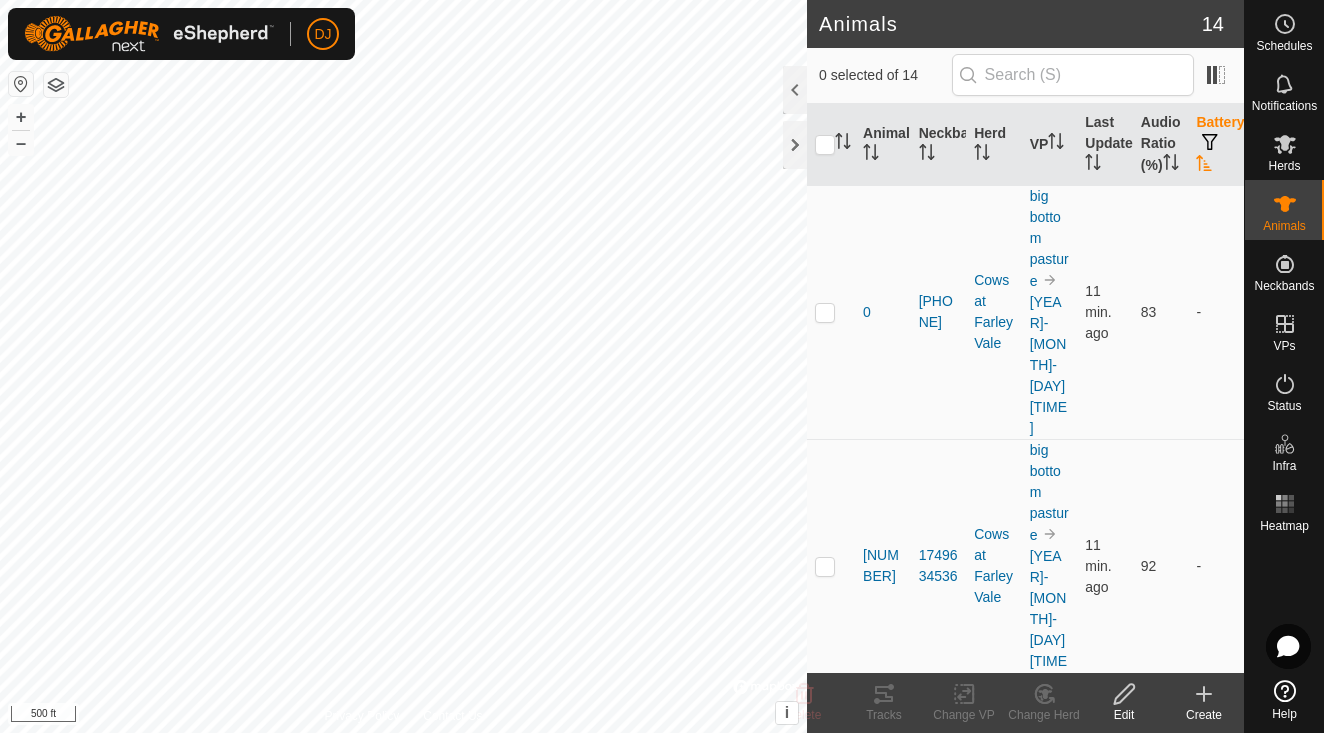 click 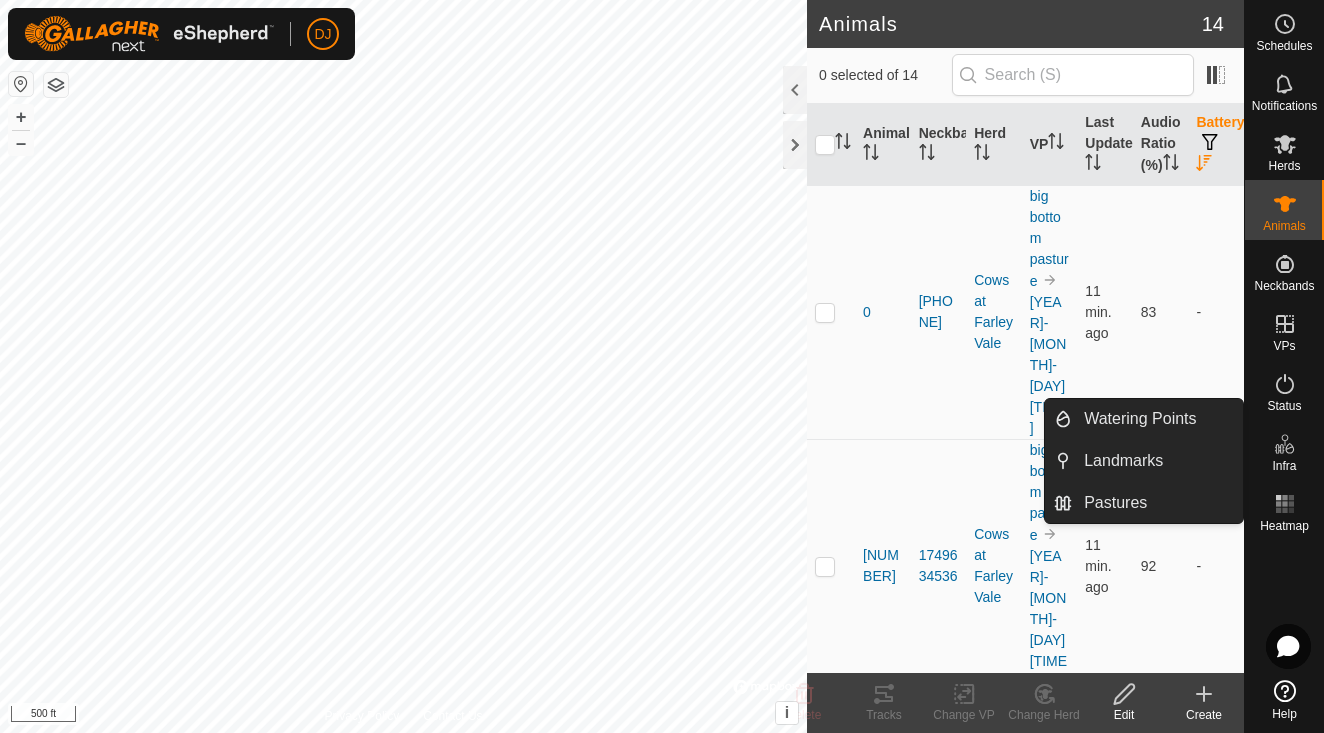 click on "Infra" at bounding box center (1284, 466) 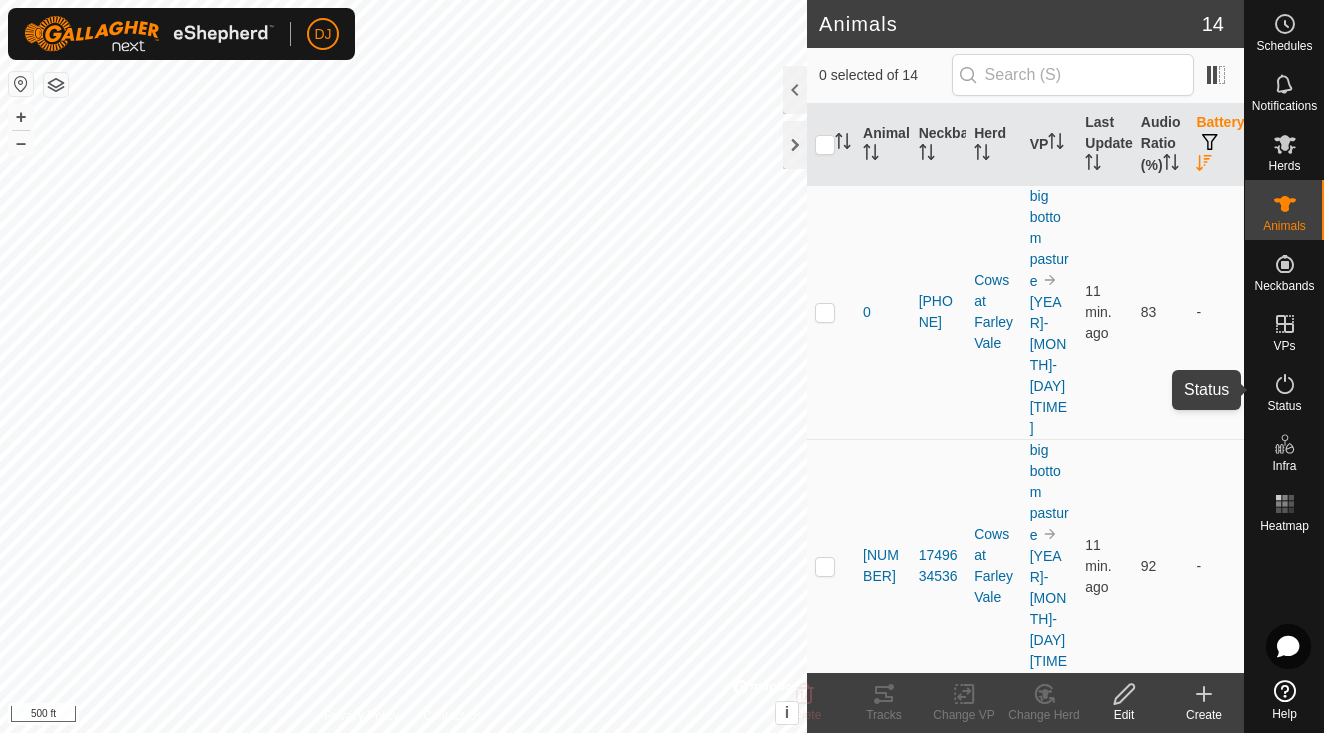 click 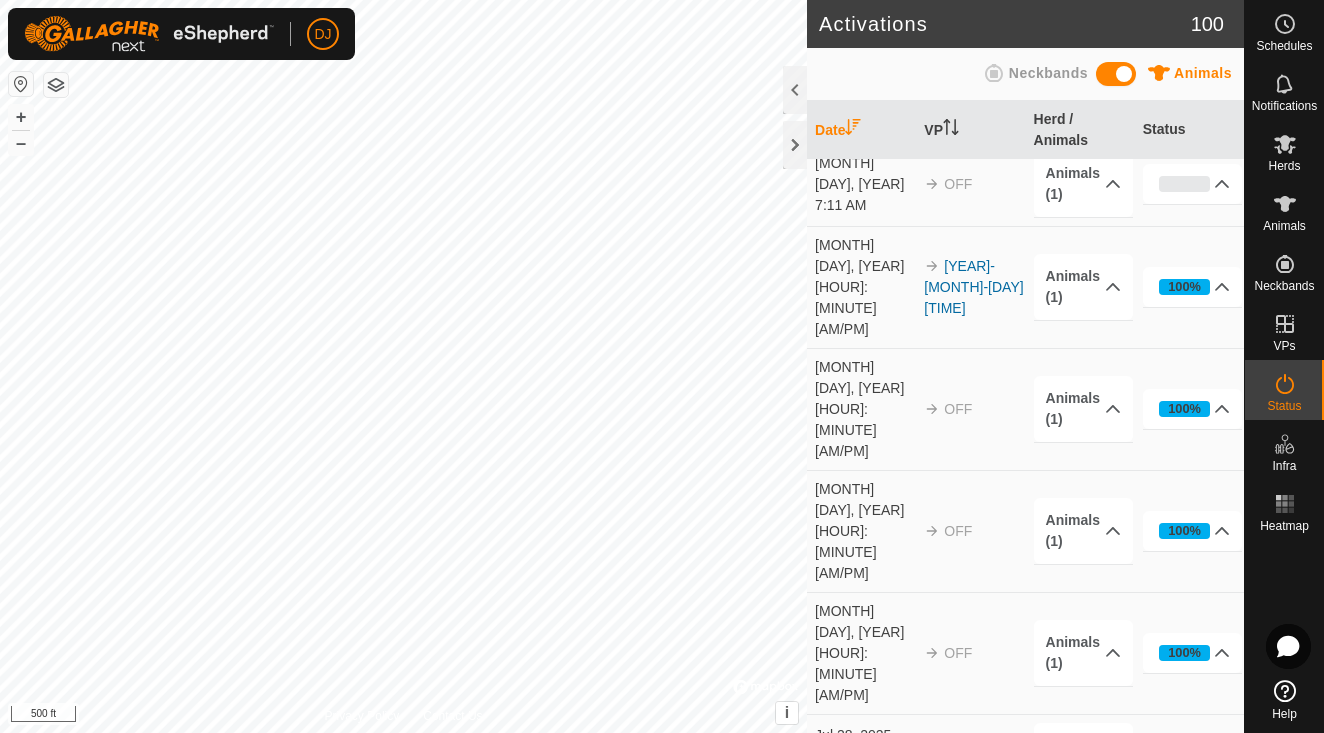 scroll, scrollTop: 363, scrollLeft: 0, axis: vertical 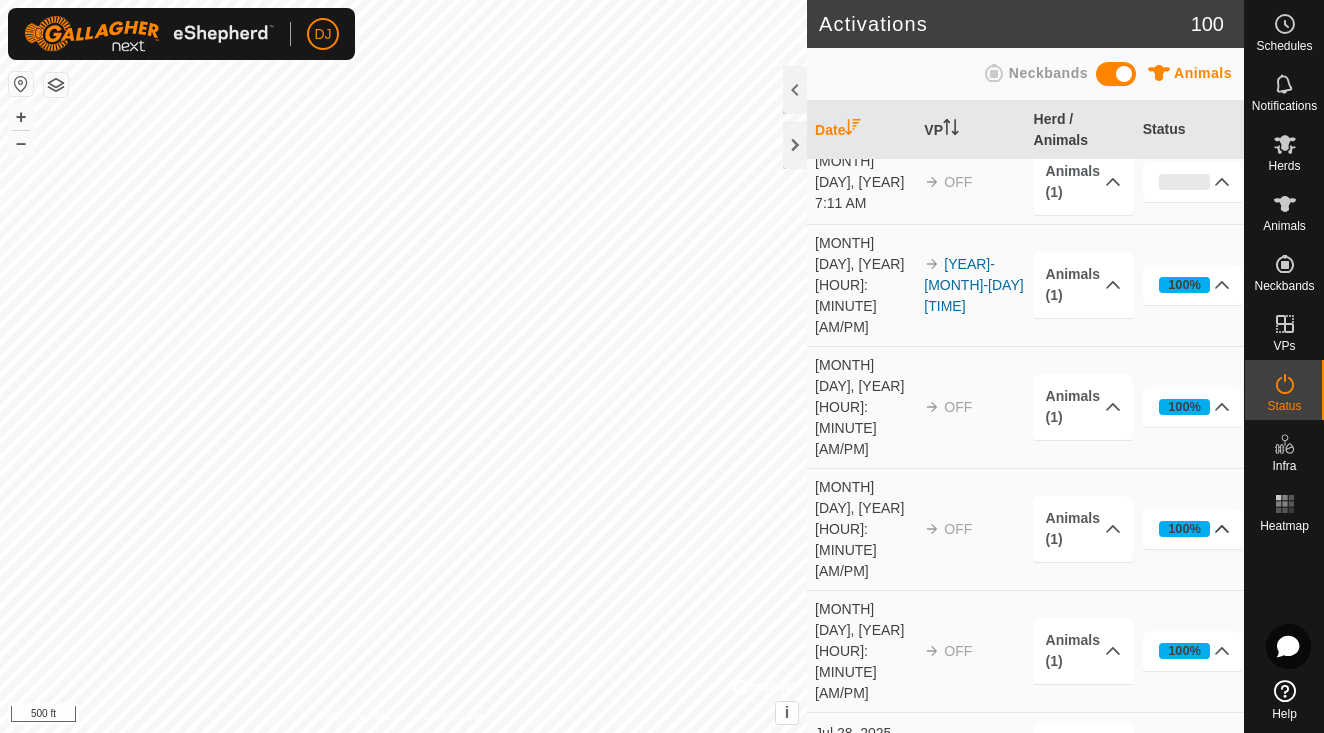 click on "100%" at bounding box center [1193, 529] 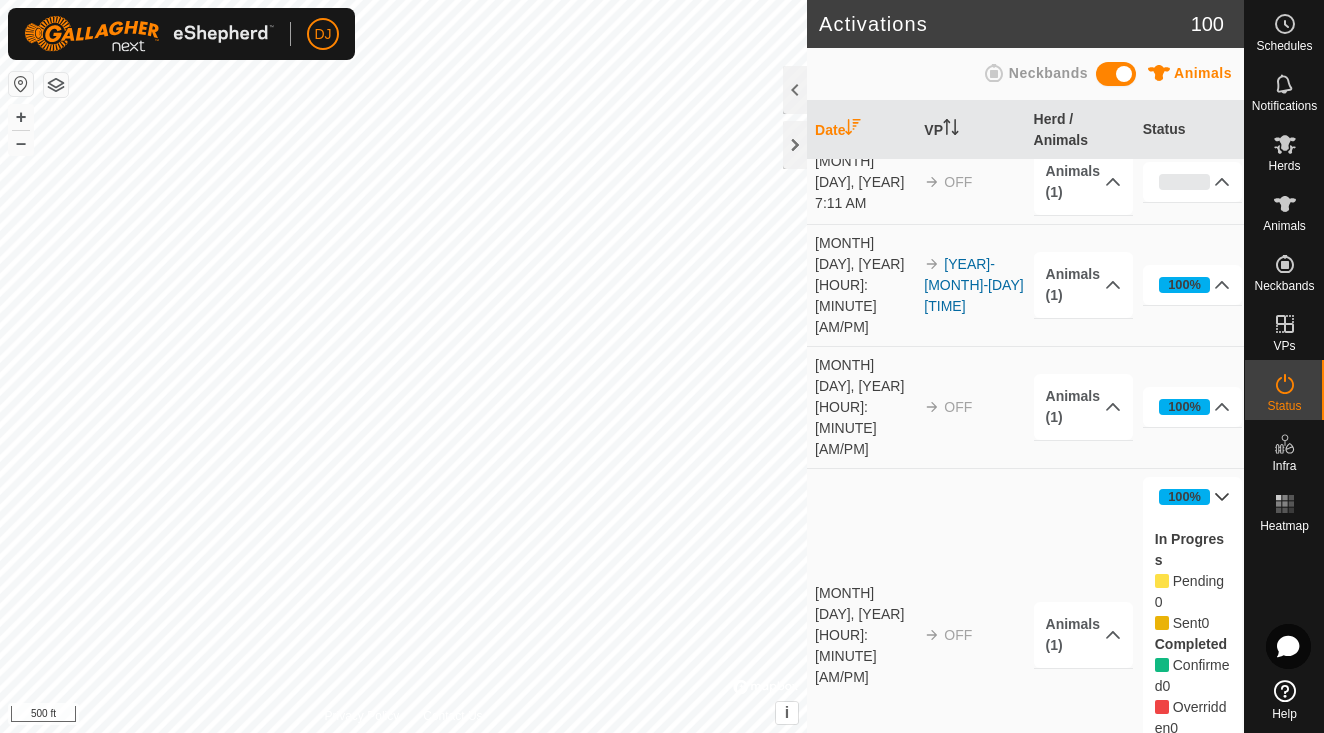 click on "100%" at bounding box center [1193, 497] 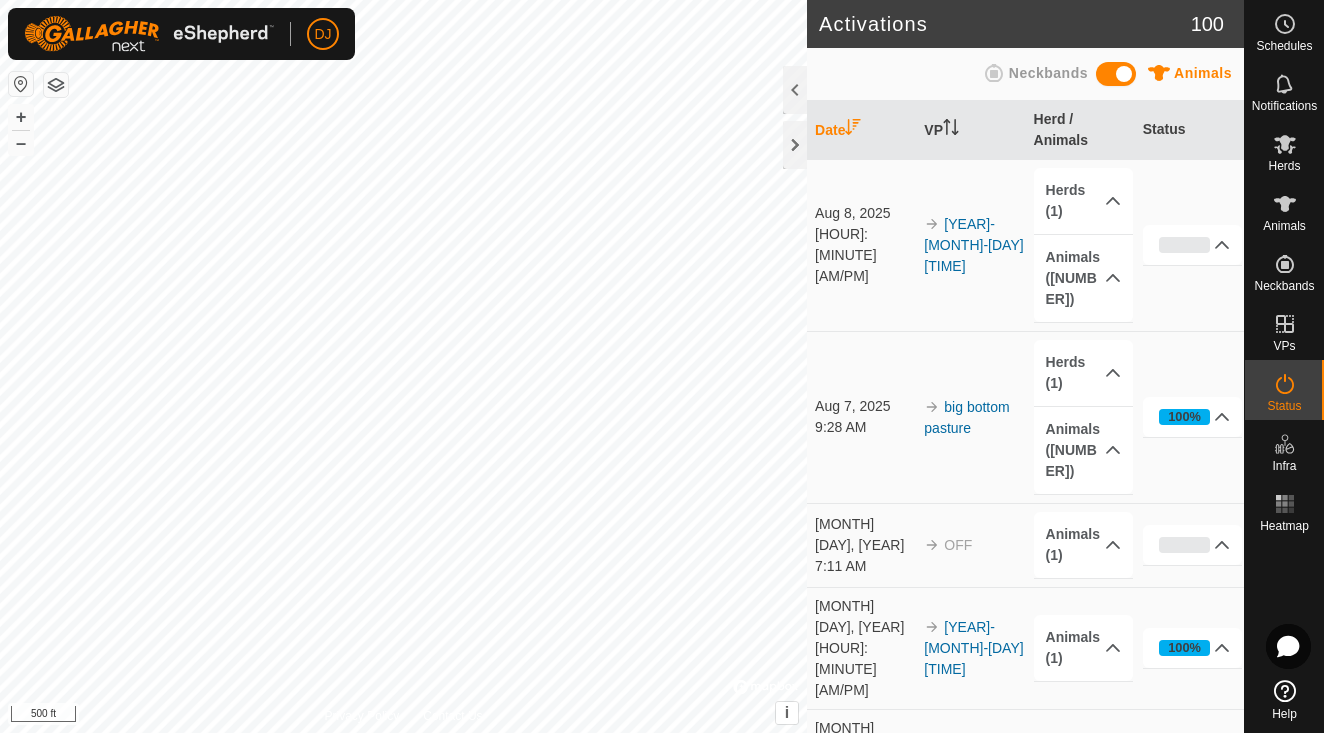 scroll, scrollTop: 0, scrollLeft: 0, axis: both 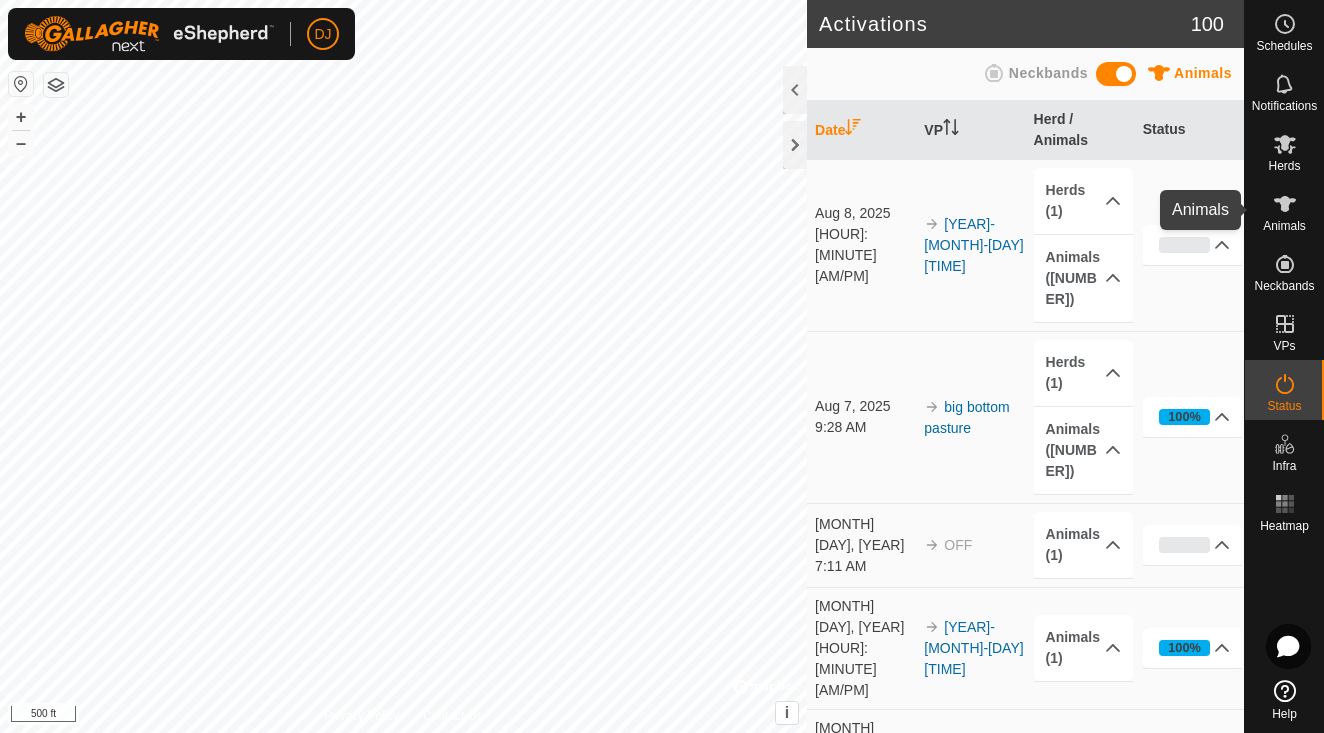 click 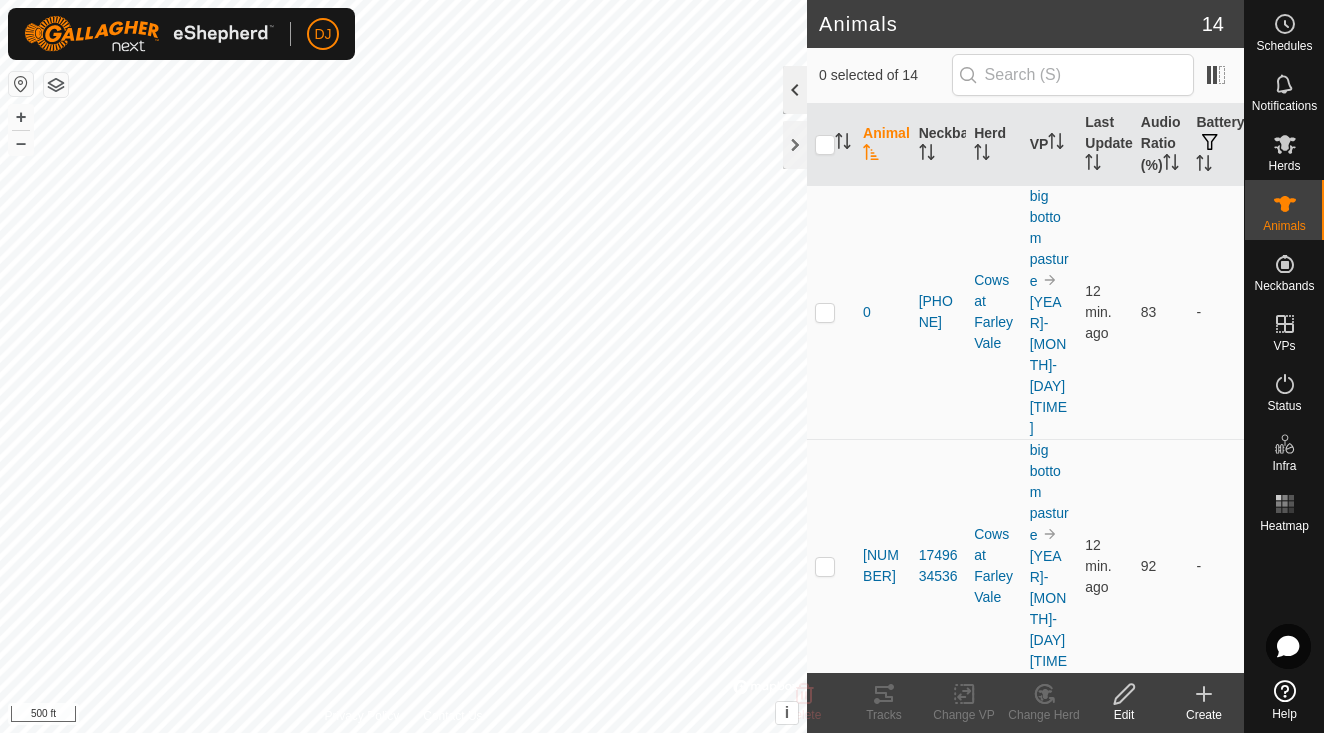 click 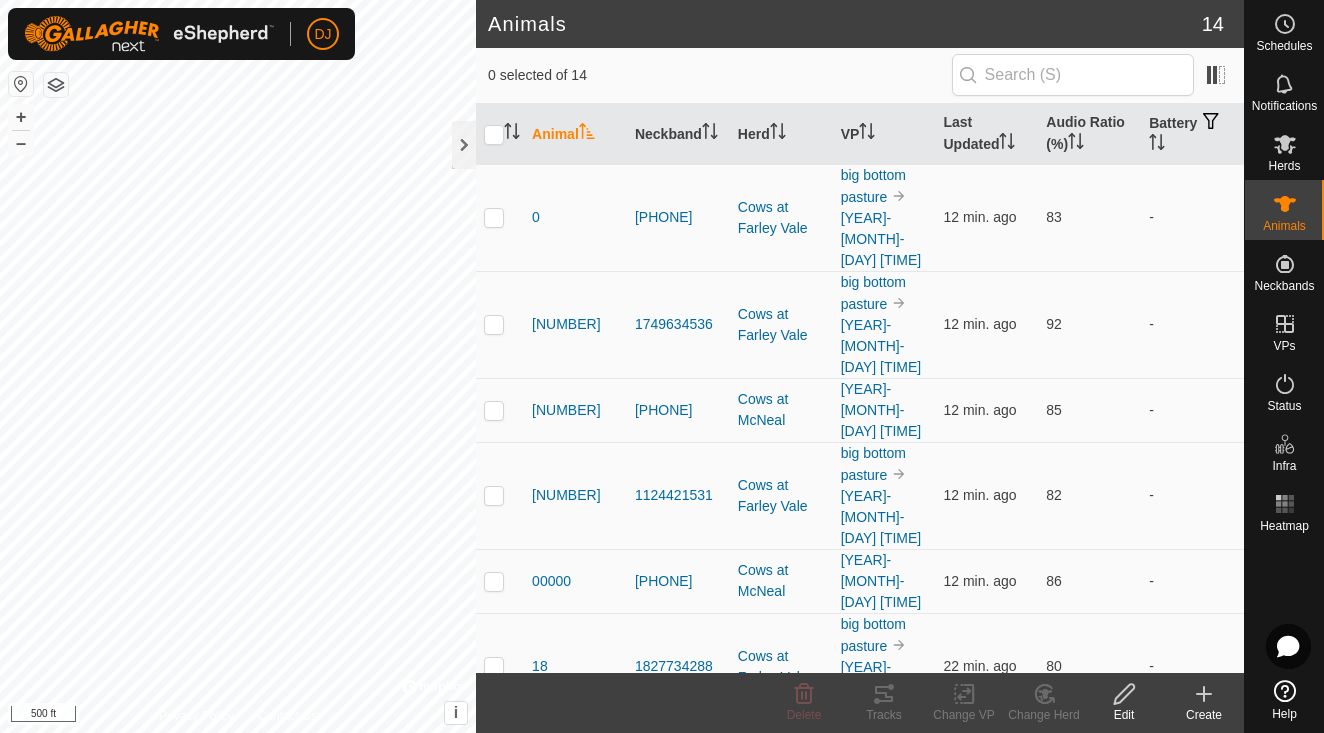 scroll, scrollTop: 0, scrollLeft: 0, axis: both 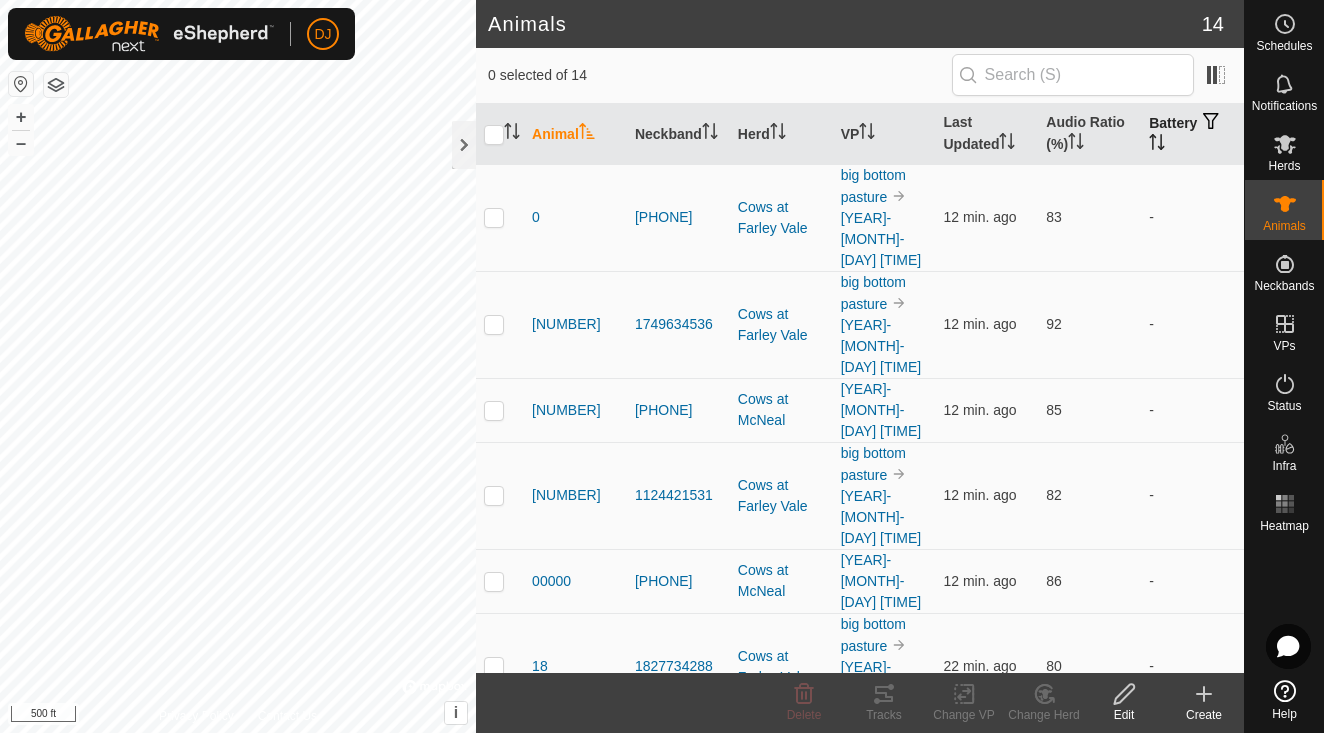 click 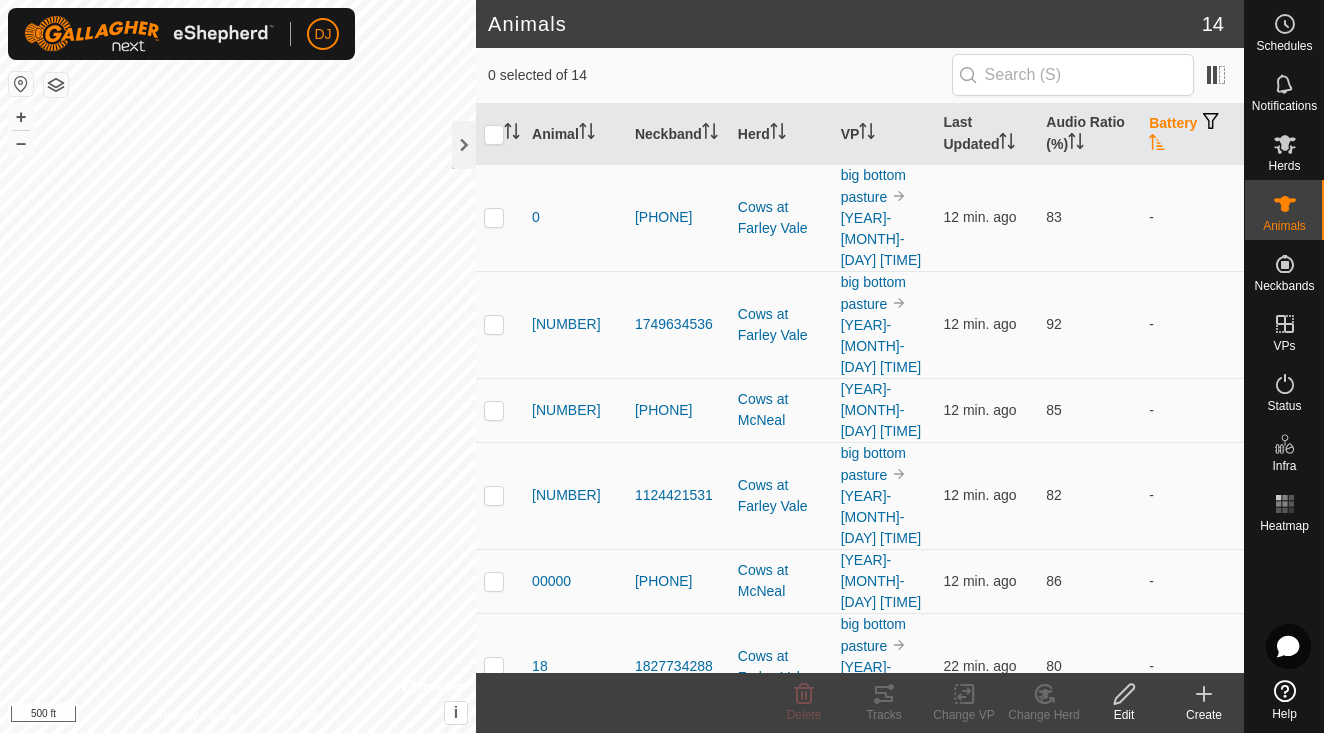 click 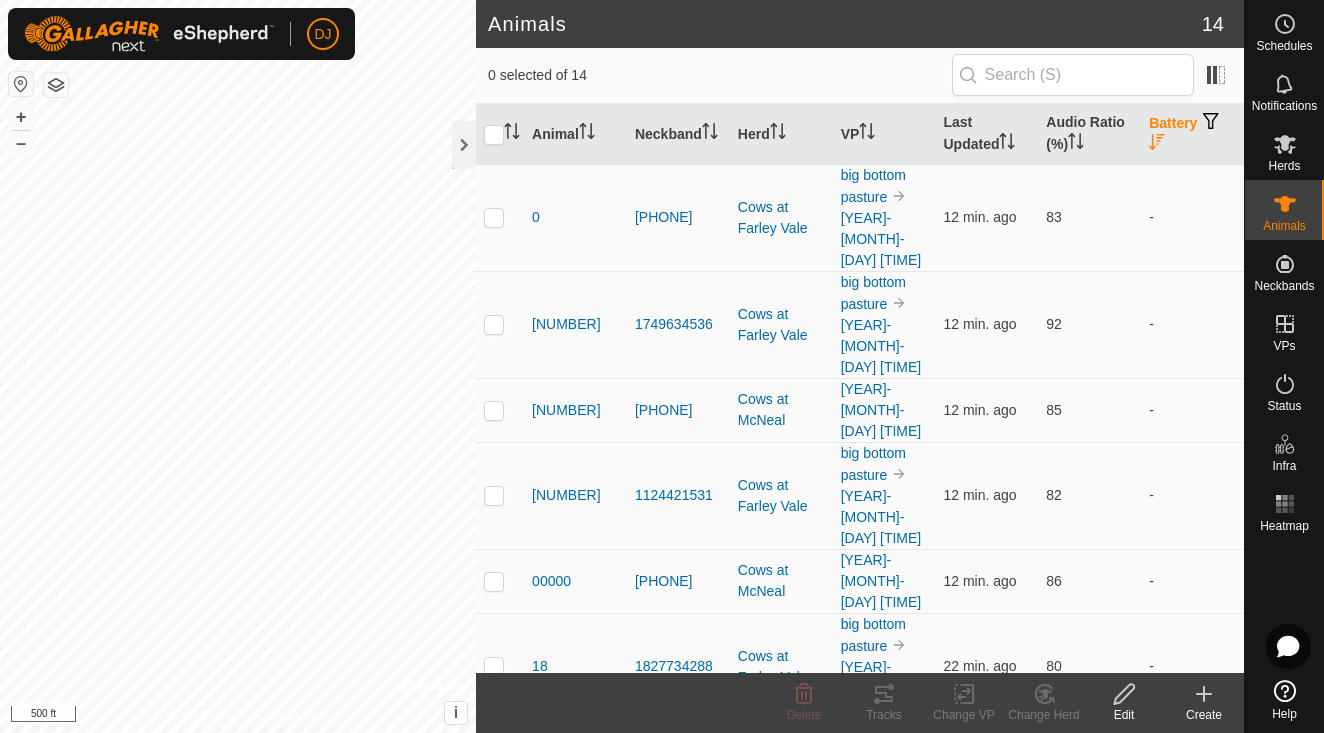 click 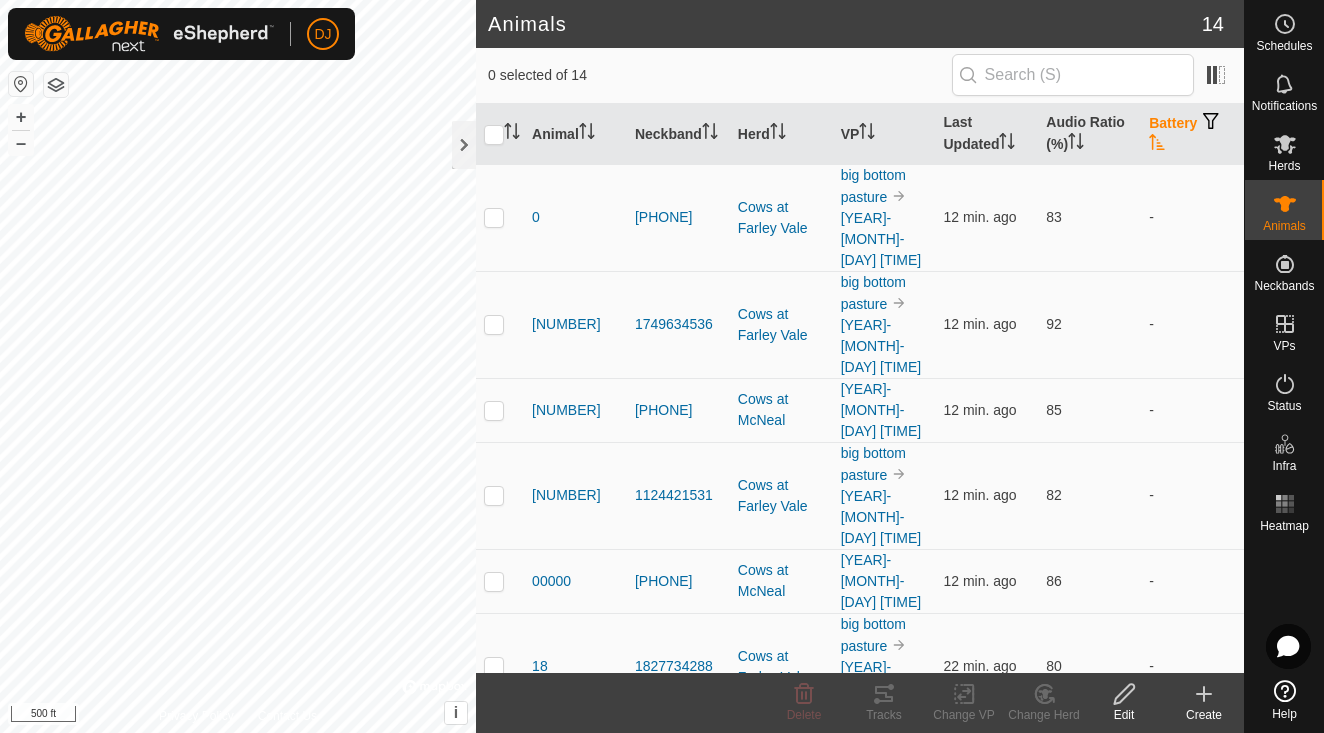 click at bounding box center [1211, 121] 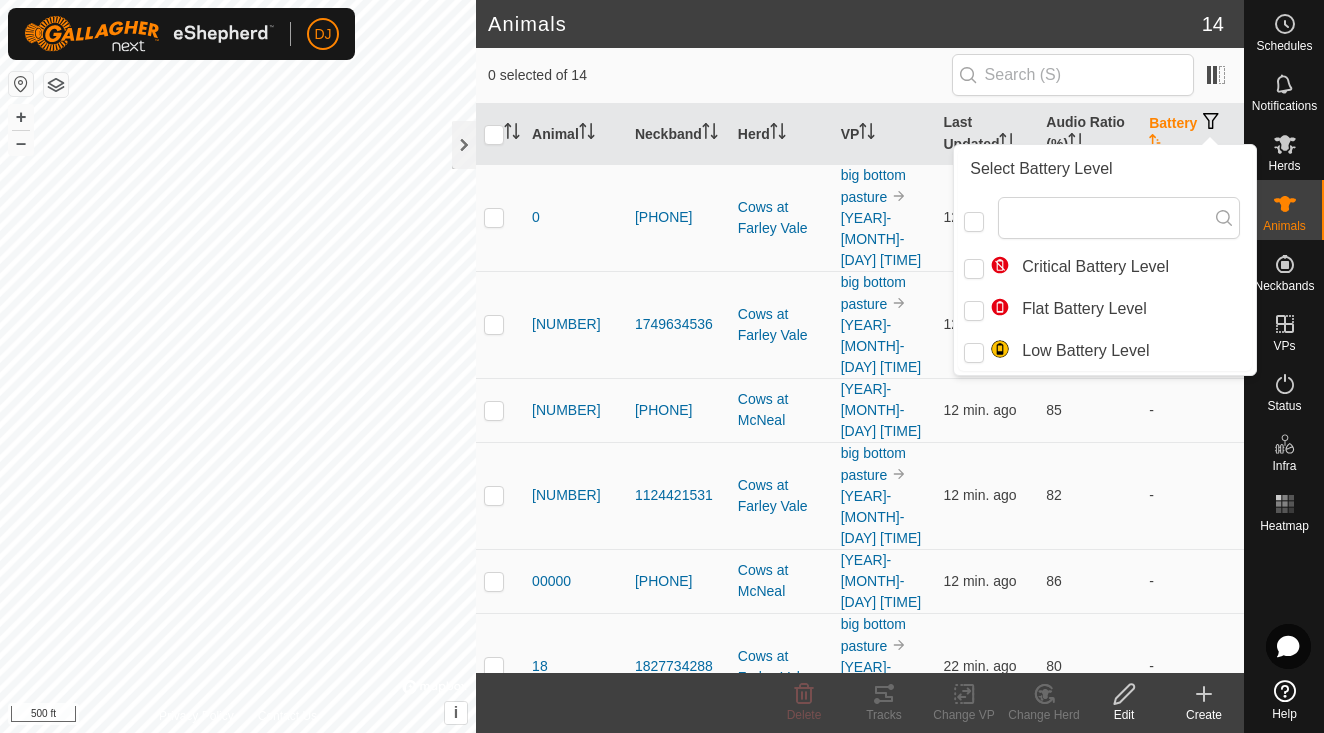 click at bounding box center [1211, 121] 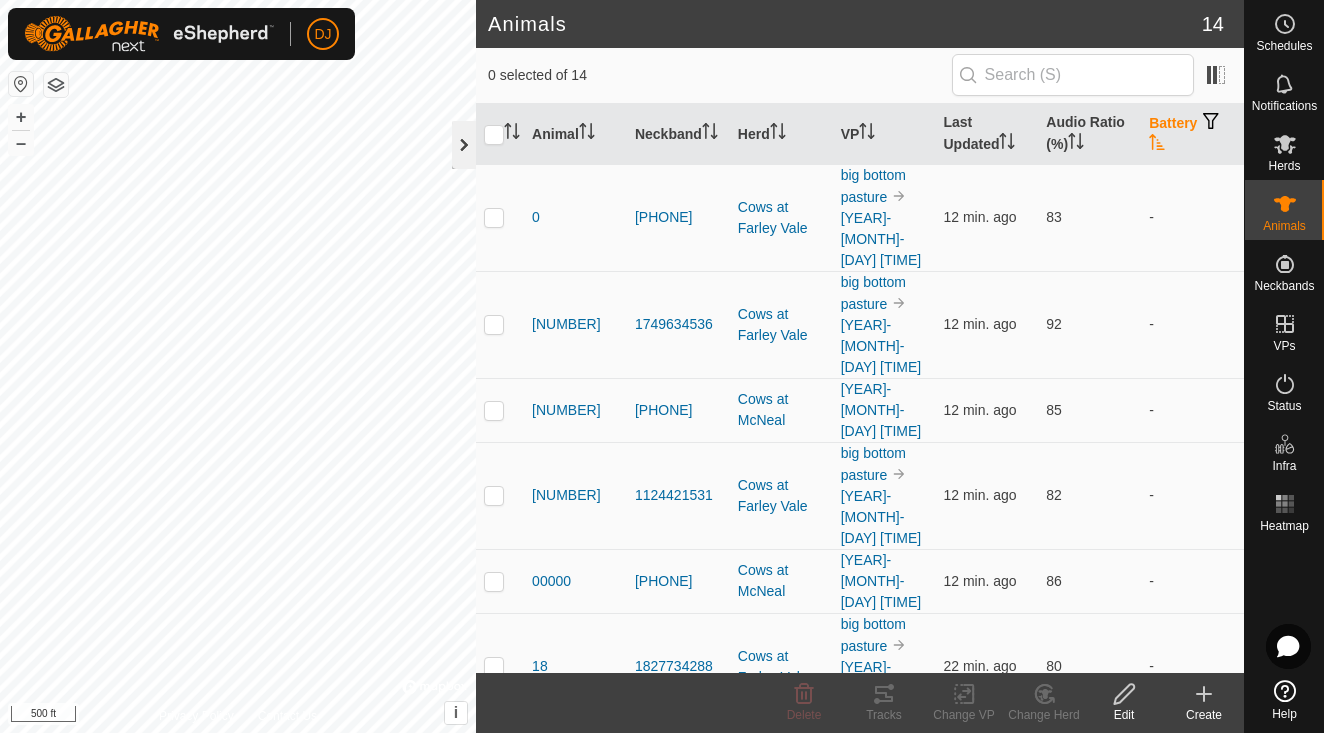 click 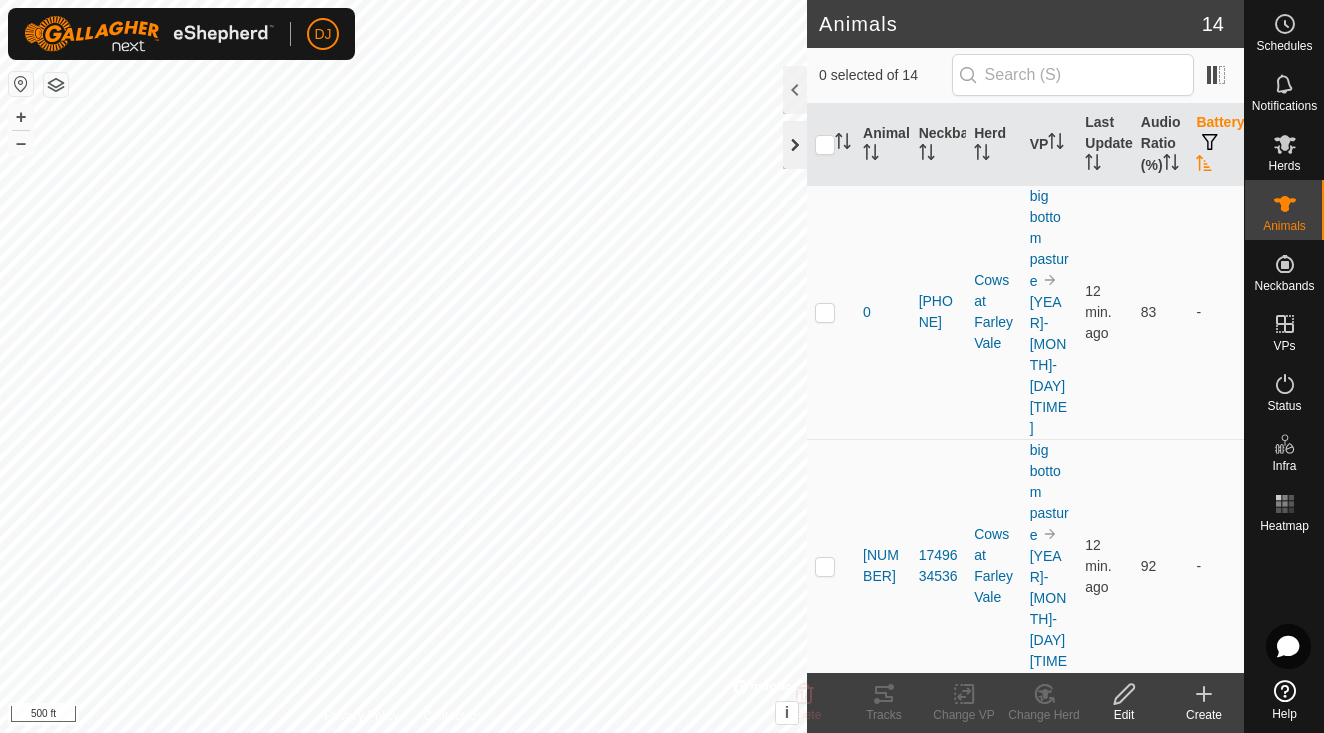 click 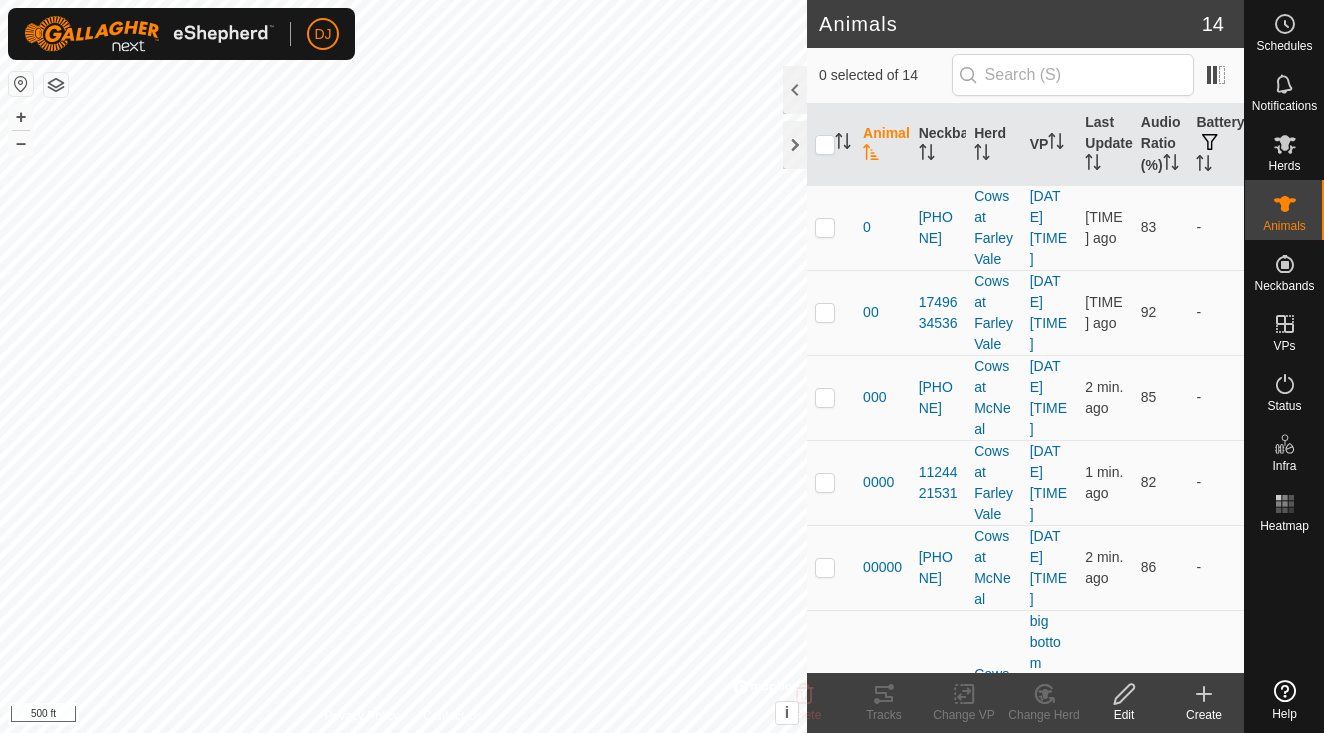 scroll, scrollTop: 0, scrollLeft: 0, axis: both 